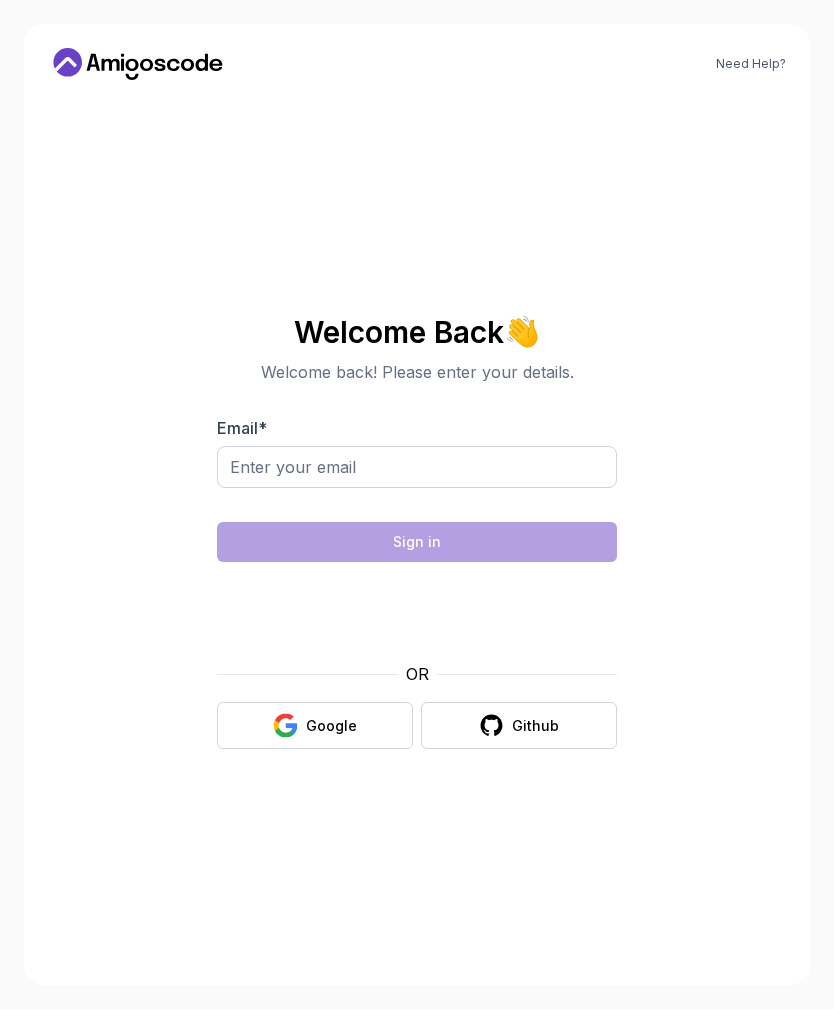 scroll, scrollTop: 0, scrollLeft: 0, axis: both 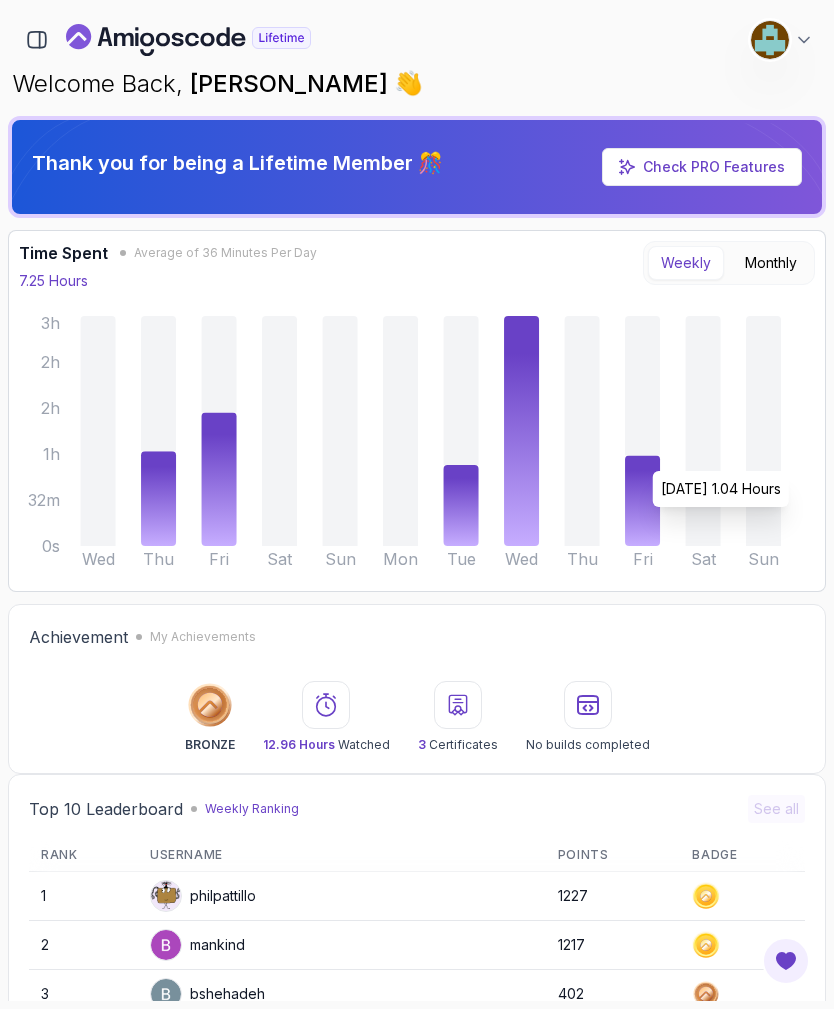 click at bounding box center [37, 40] 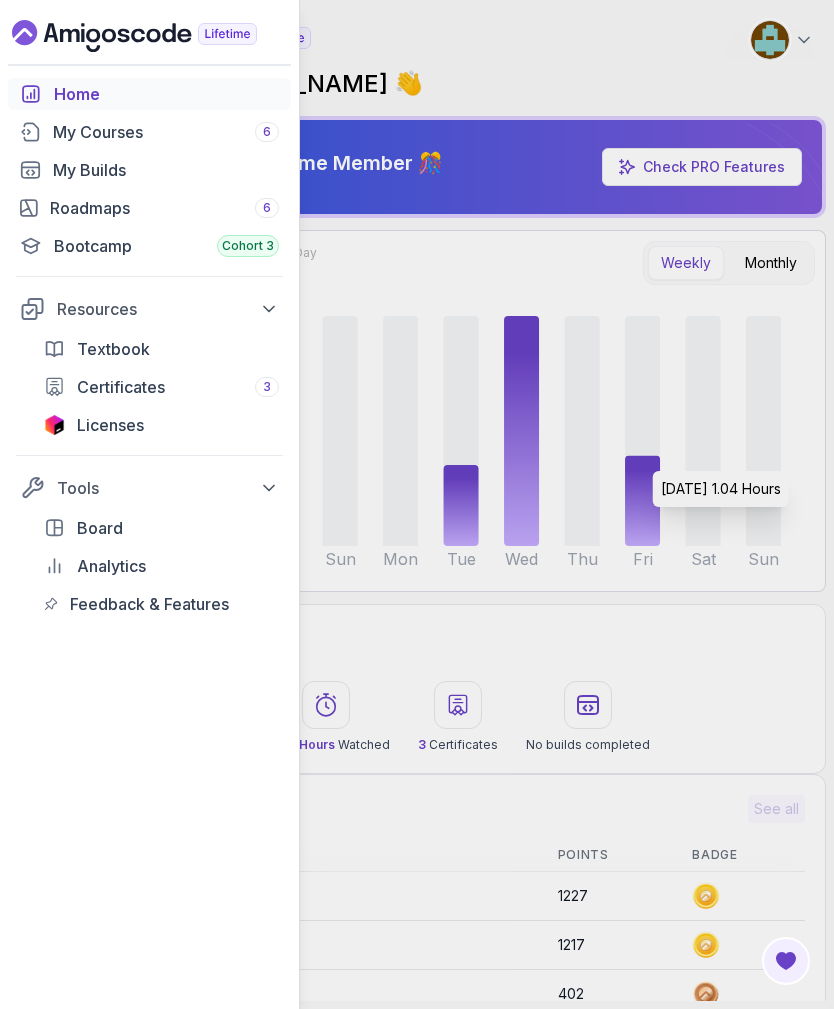 click on "Roadmaps 6" at bounding box center (149, 208) 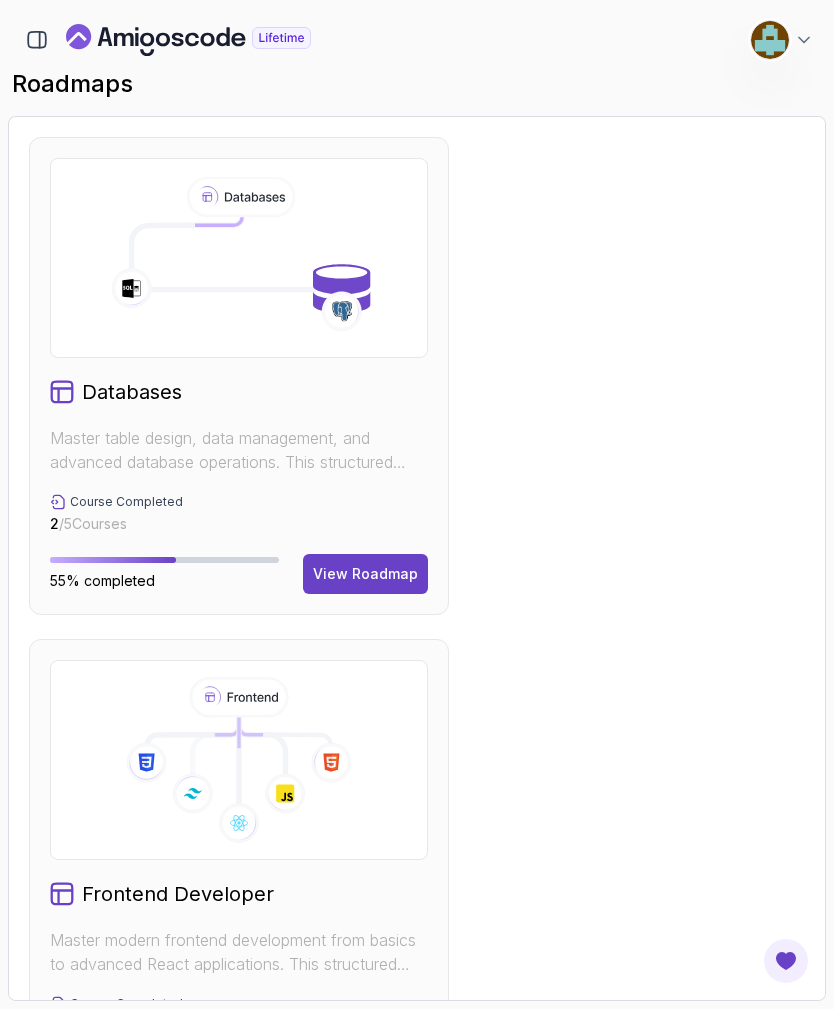click on "Databases Master table design, data management, and advanced database operations. This structured learning path will take you from database fundamentals to advanced SQL queries. Course Completed 2 / 5  Courses 55% completed View Roadmap" at bounding box center [239, 376] 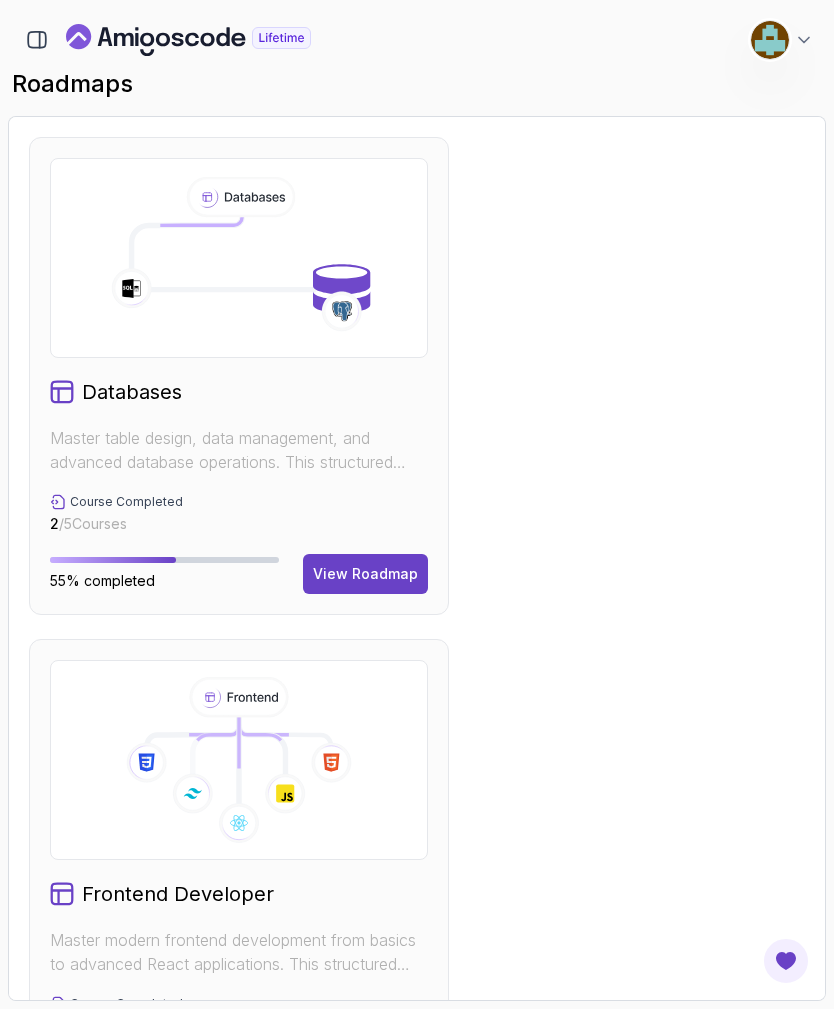 click on "View Roadmap" at bounding box center (365, 574) 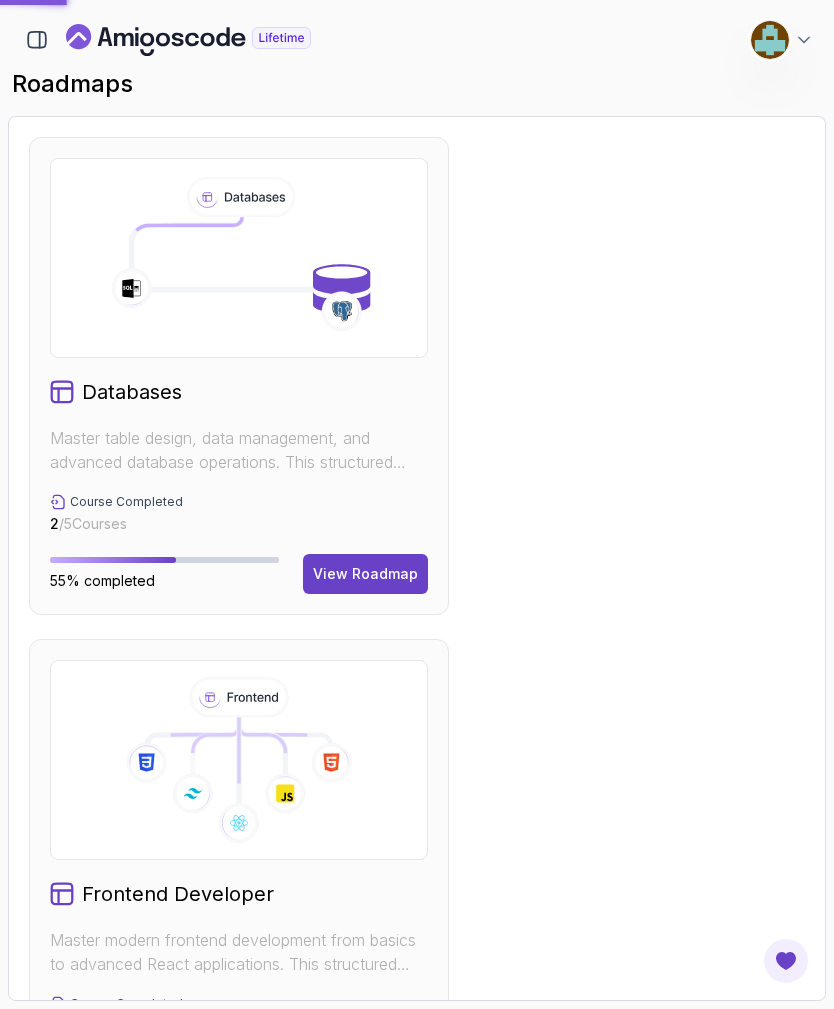 click on "View Roadmap" at bounding box center [365, 574] 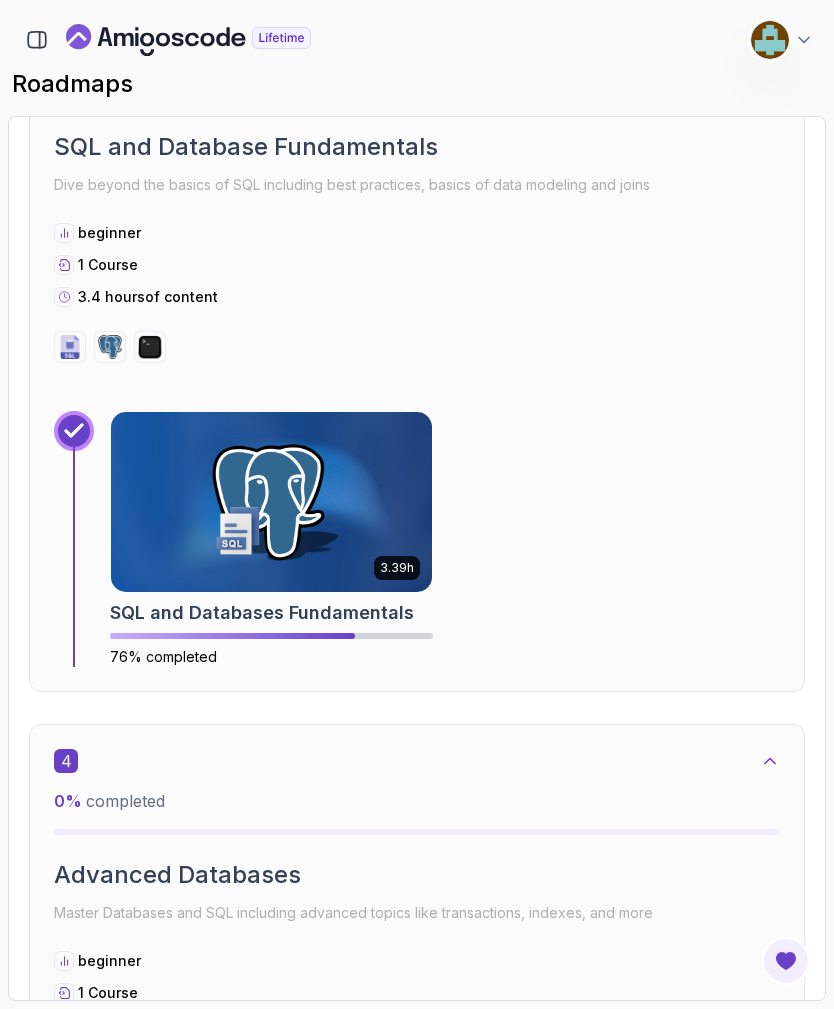 scroll, scrollTop: 2149, scrollLeft: 0, axis: vertical 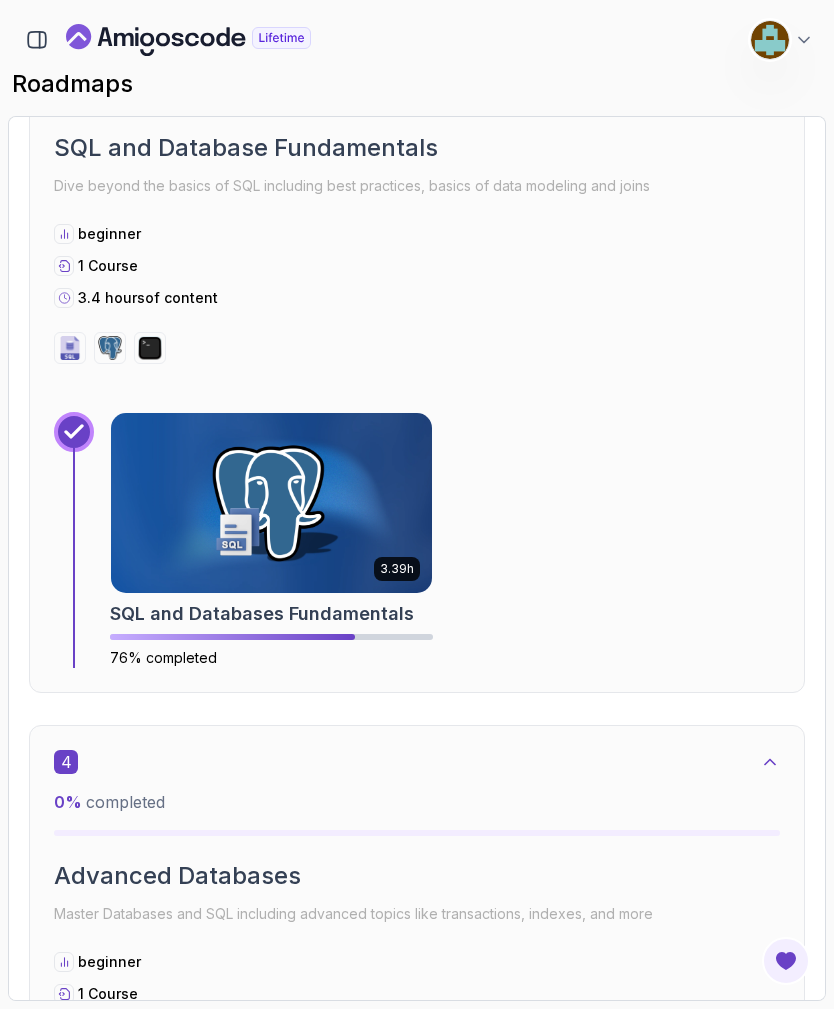 click at bounding box center [271, 503] 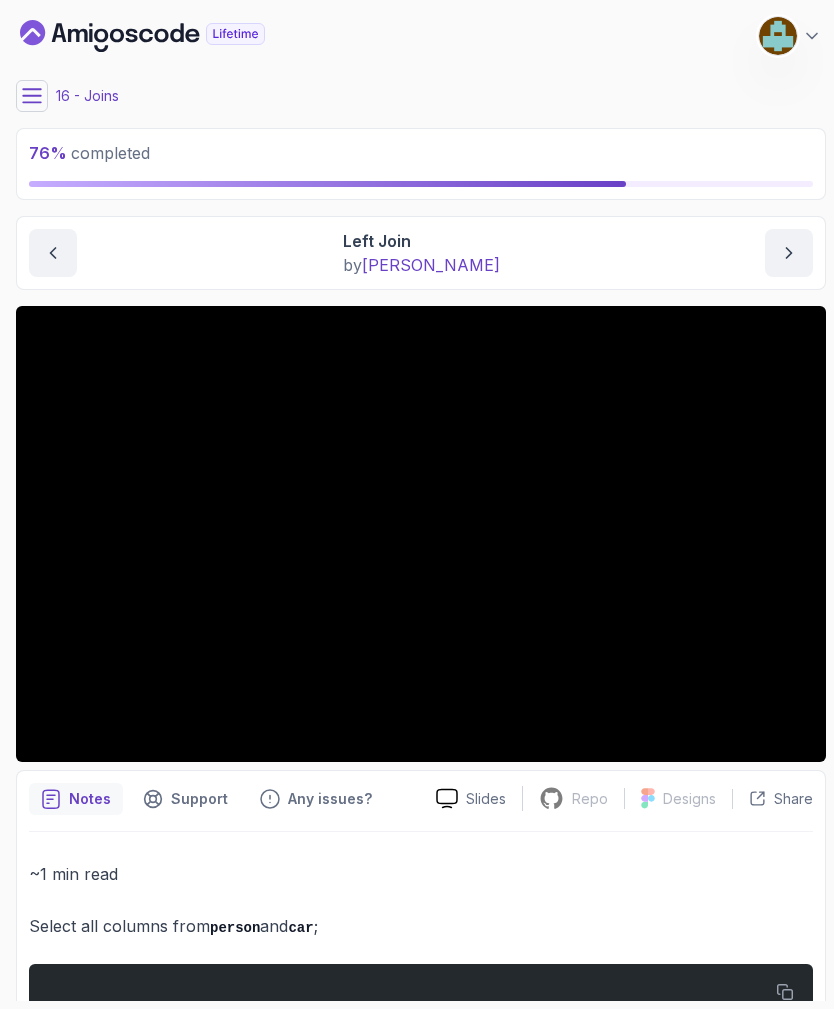 click on "76 % completed 1  -  Intro 2  -  Important Stuff 3  -  Insert And Query Data 4  -  Filtering Data 5  -  Grouping And Aggregate Functions 6  -  Mathematical Operators And Functions 7  -  Modifying Data 8  -  Relationships 9  -  Joins 1  -  Joins 3:13 2  -  Join Aka Inner Join 6:04 3  -  Left Join 2:27 4  -  Left Join With Null Check 1:59 5  -  Right Join 4:42 6  -  Right Join With Null Check 2:20 7  -  Full (Outer) Join 2:20 8  -  Other Types Of Join 1:52 9  -  Using * For Selecting Columns 3:04 10  -  Join With Using 4:48 11  -  Joins Cheat Sheet Text 12  -  Quiz Required- quiz 10  -  Order Of Sql 11  -  Next Steps My Courses SQL and Databases Fundamentals 228  Points [PERSON_NAME] Software Engineer 16 - Joins  76 % completed Joins Left Join Left Join by  [PERSON_NAME] Repo Repository not available Designs Design not available Share Notes Support Any issues? Slides Repo Repository not available Designs Design not available Share ~1 min read Select all columns from  person  and  car ;
SELECT  *
FROM
ON ." at bounding box center (417, 504) 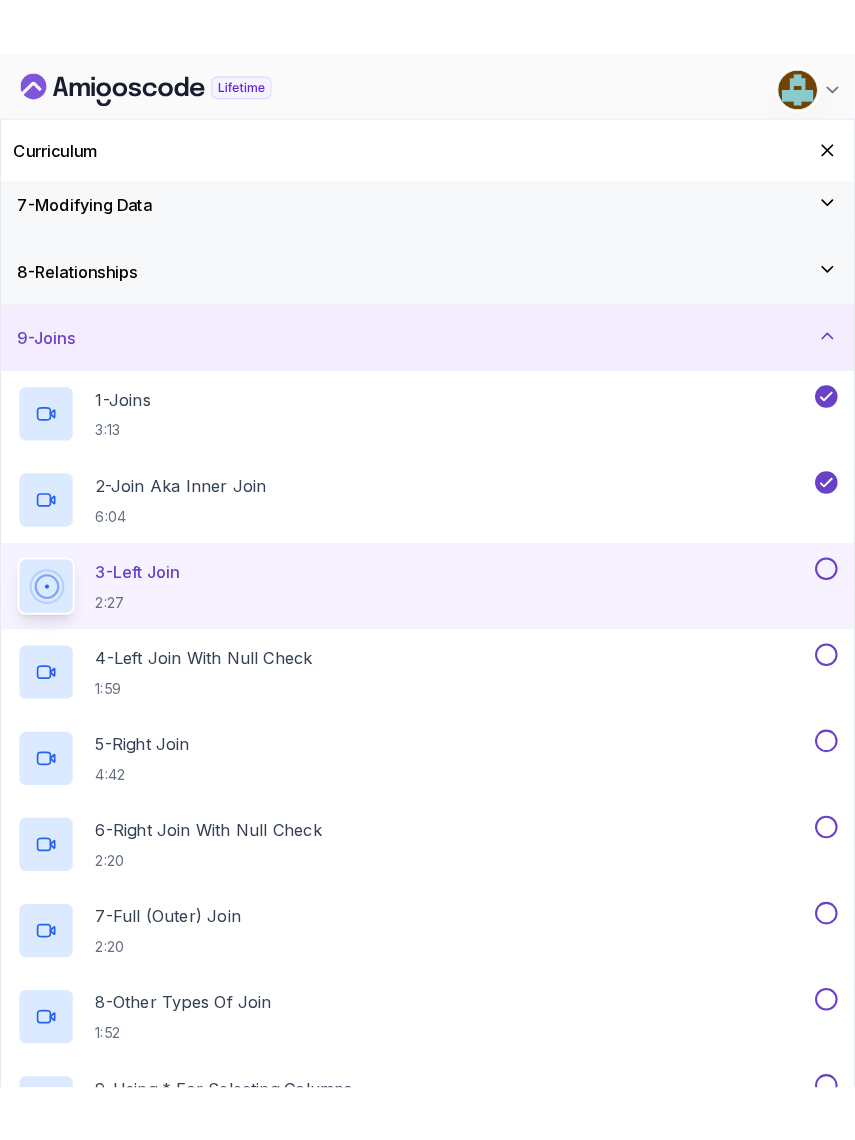 scroll, scrollTop: 390, scrollLeft: 0, axis: vertical 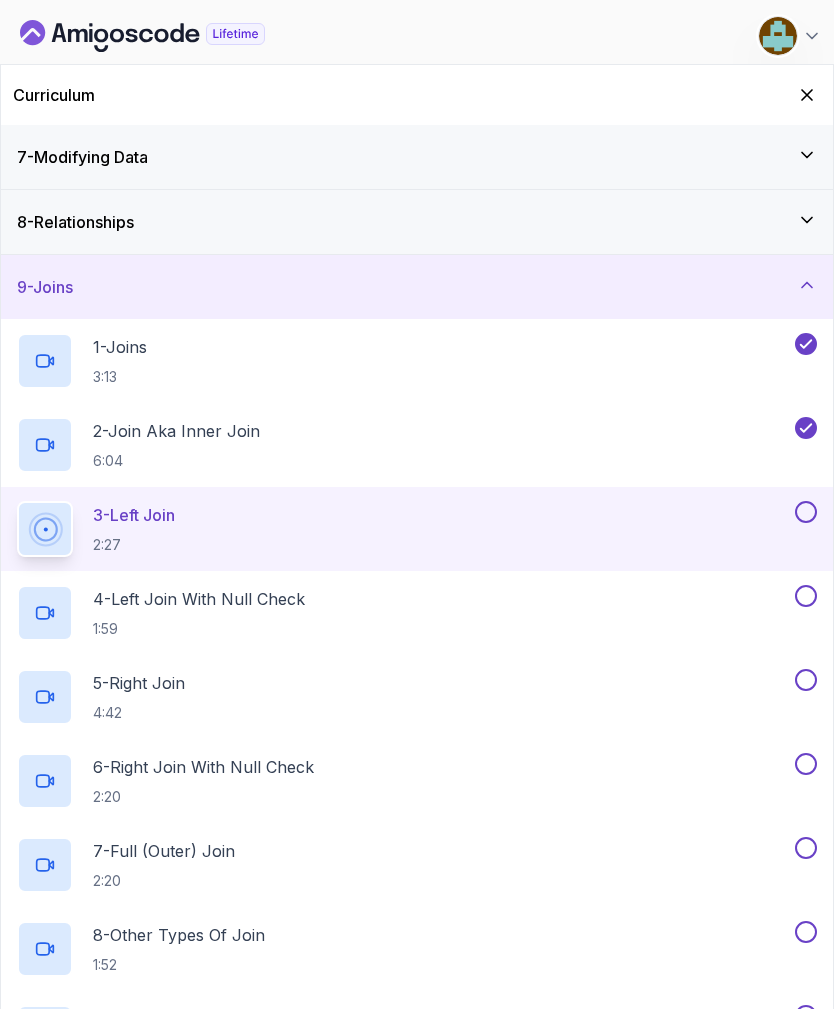 click 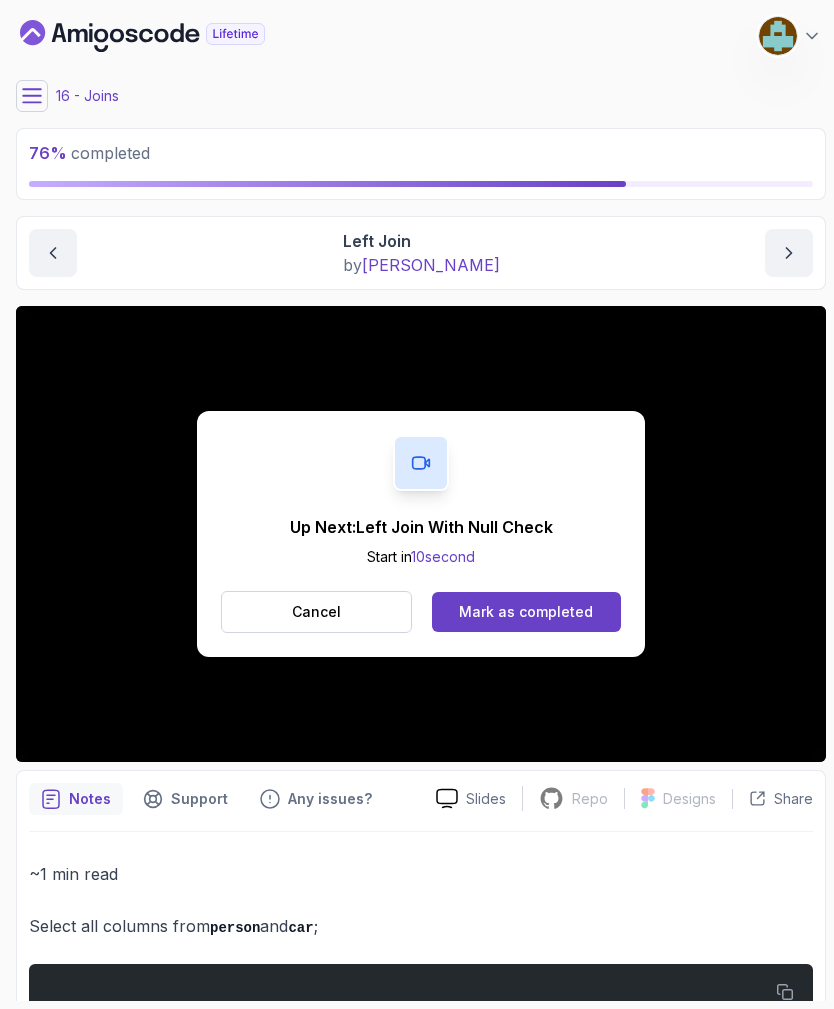 click on "Mark as completed" at bounding box center [526, 612] 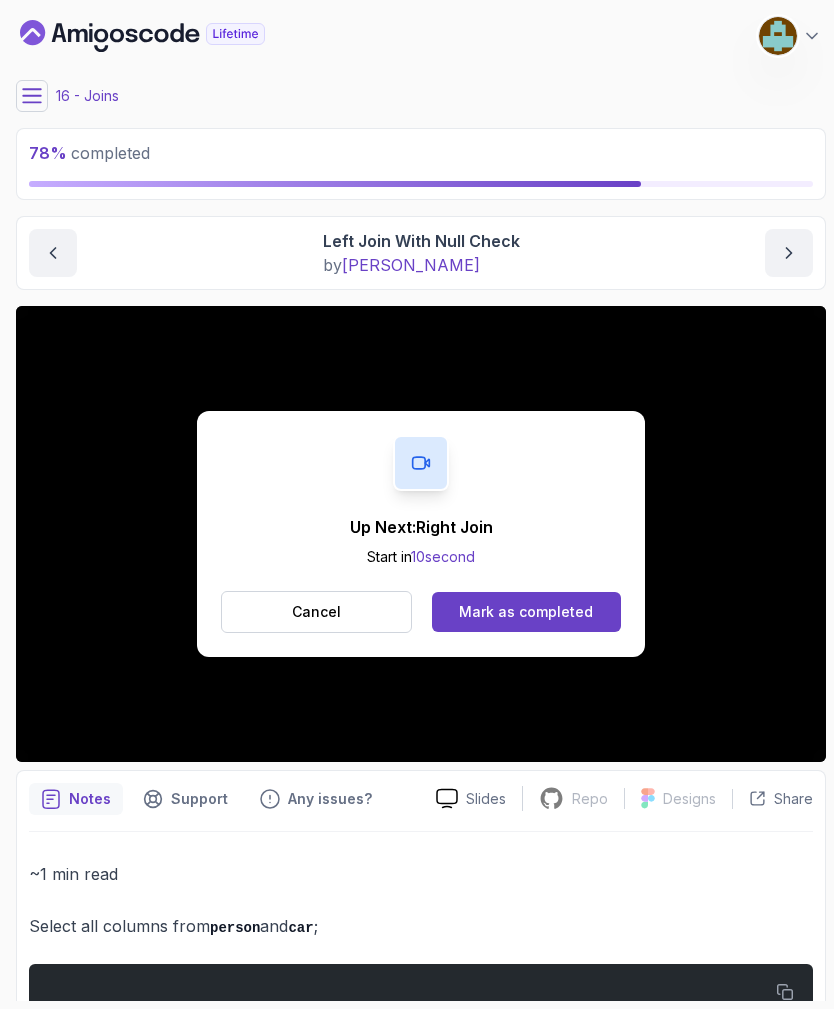 click on "Mark as completed" at bounding box center [526, 612] 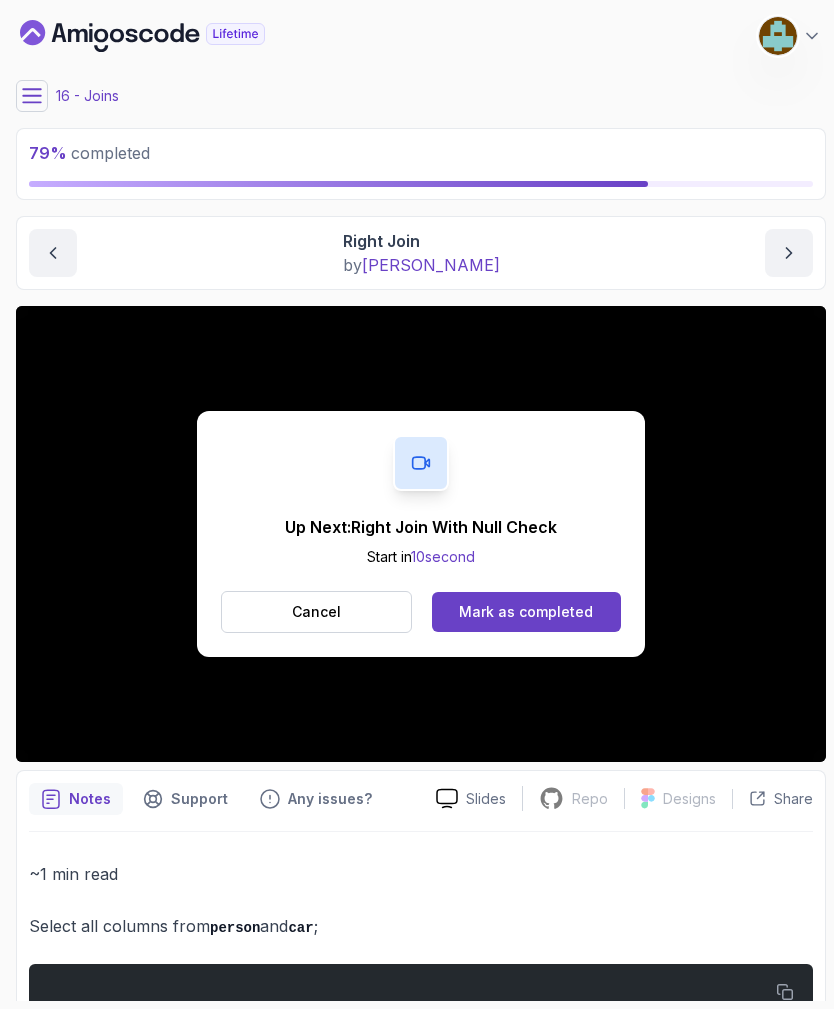 click on "Mark as completed" at bounding box center (526, 612) 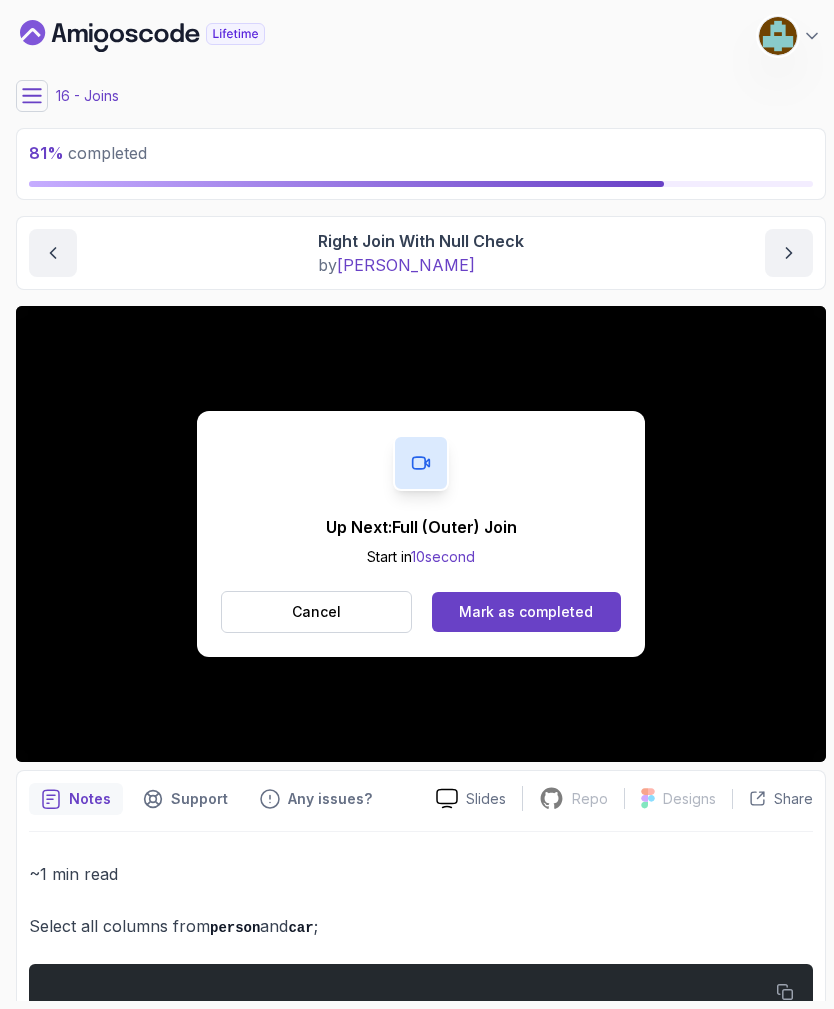 click on "Mark as completed" at bounding box center (526, 612) 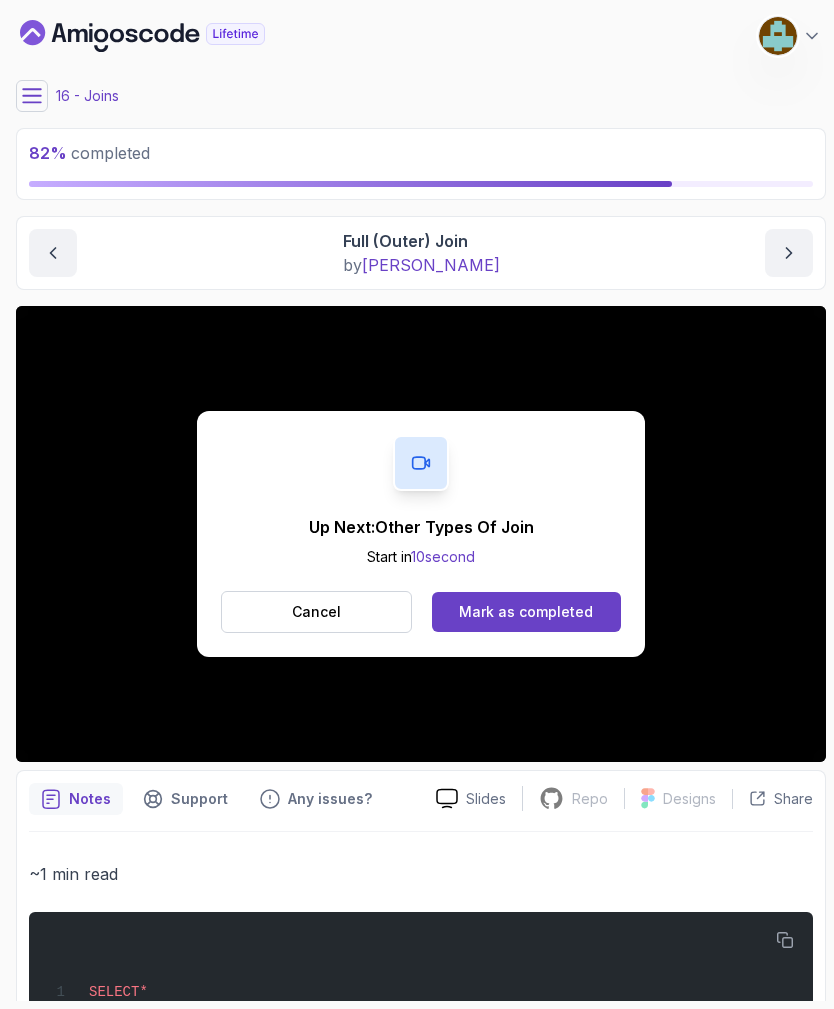 click on "Mark as completed" at bounding box center [526, 612] 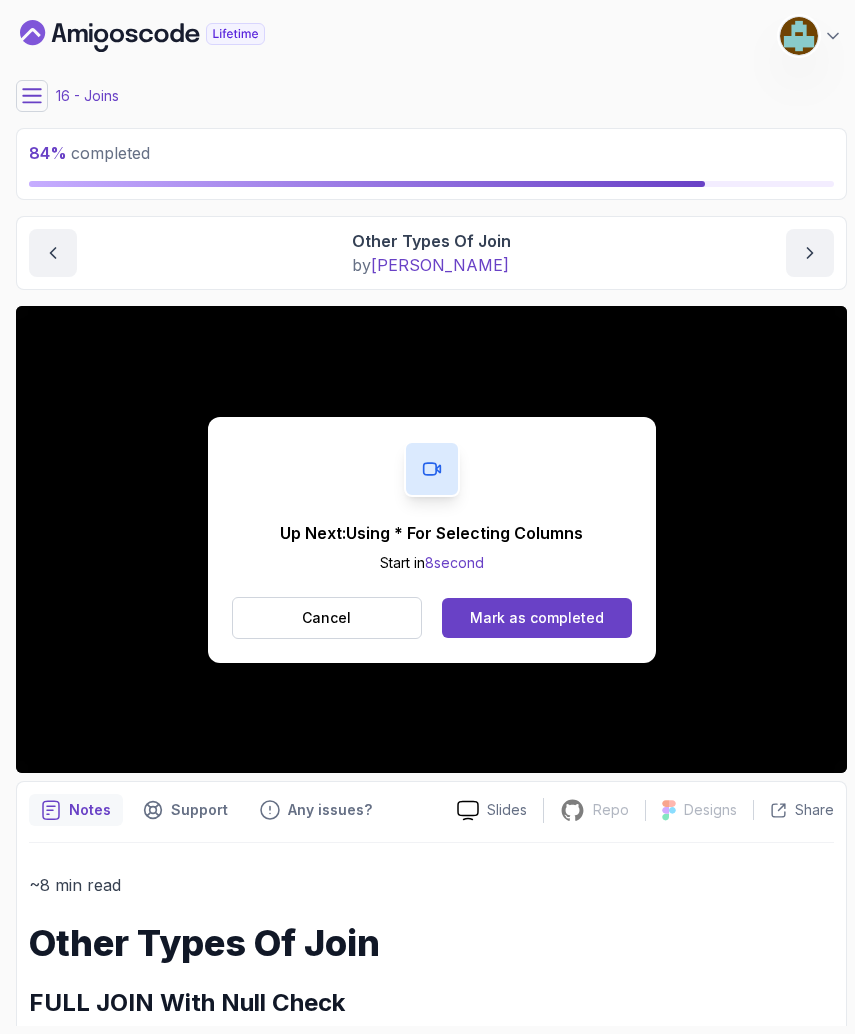 click on "Mark as completed" at bounding box center [537, 618] 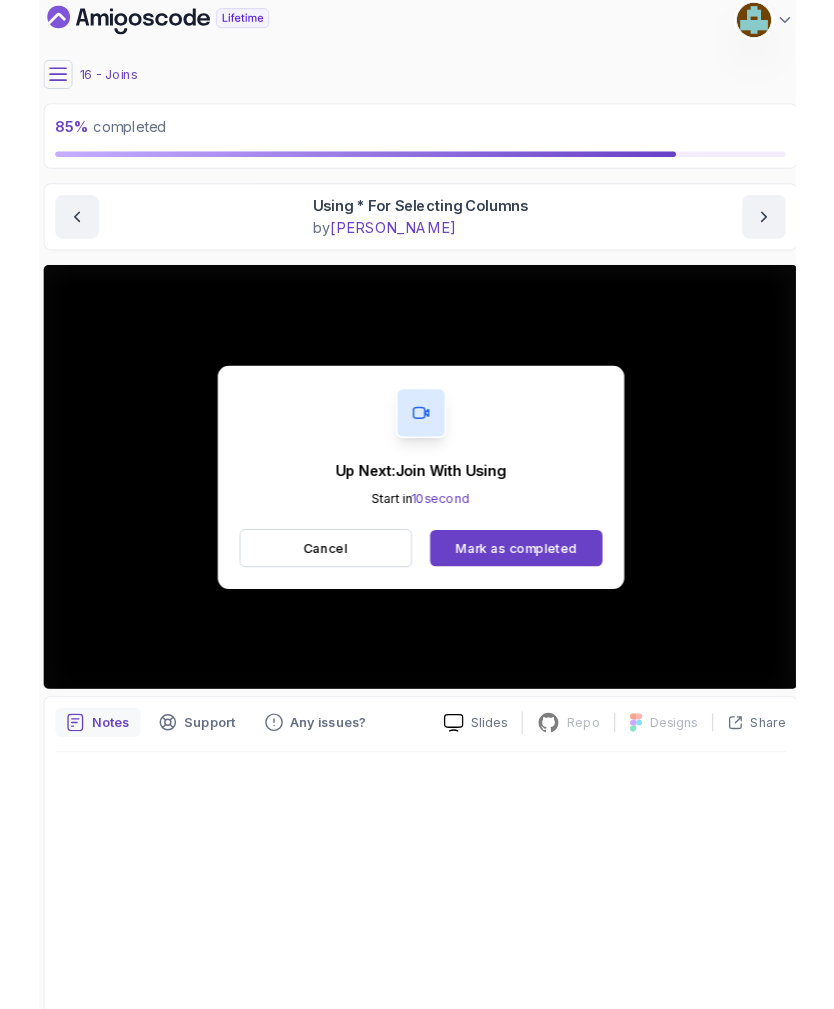 scroll, scrollTop: 52, scrollLeft: 0, axis: vertical 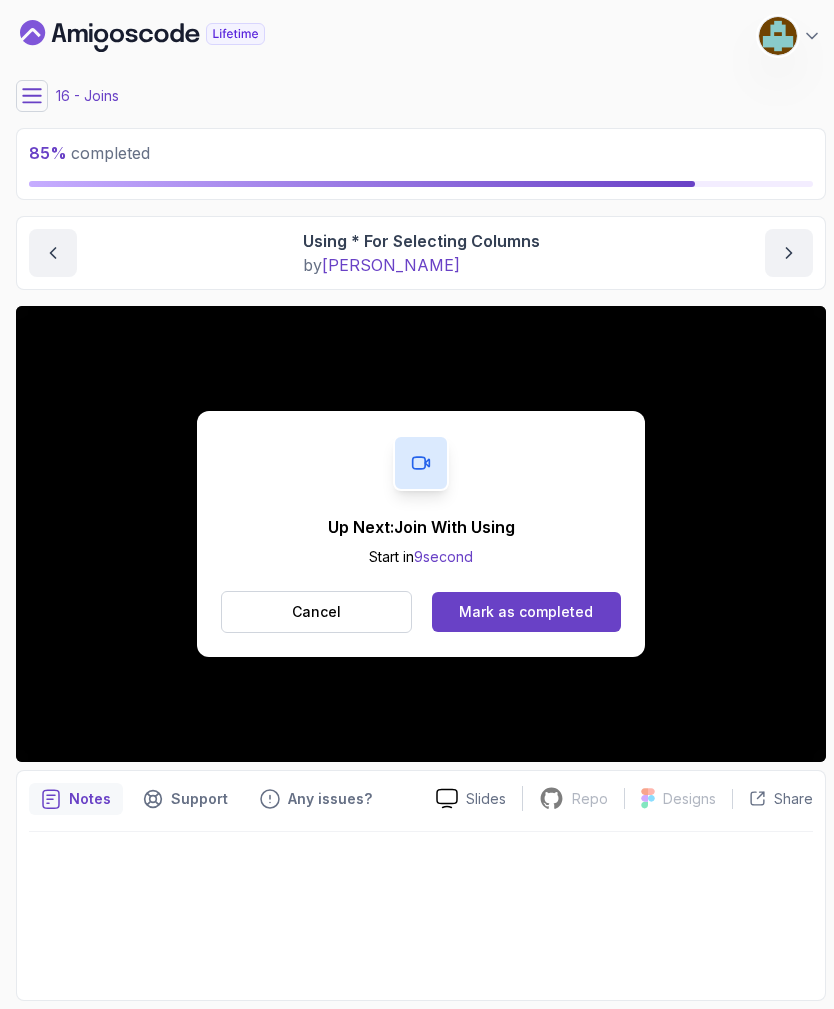 click on "Mark as completed" at bounding box center [526, 612] 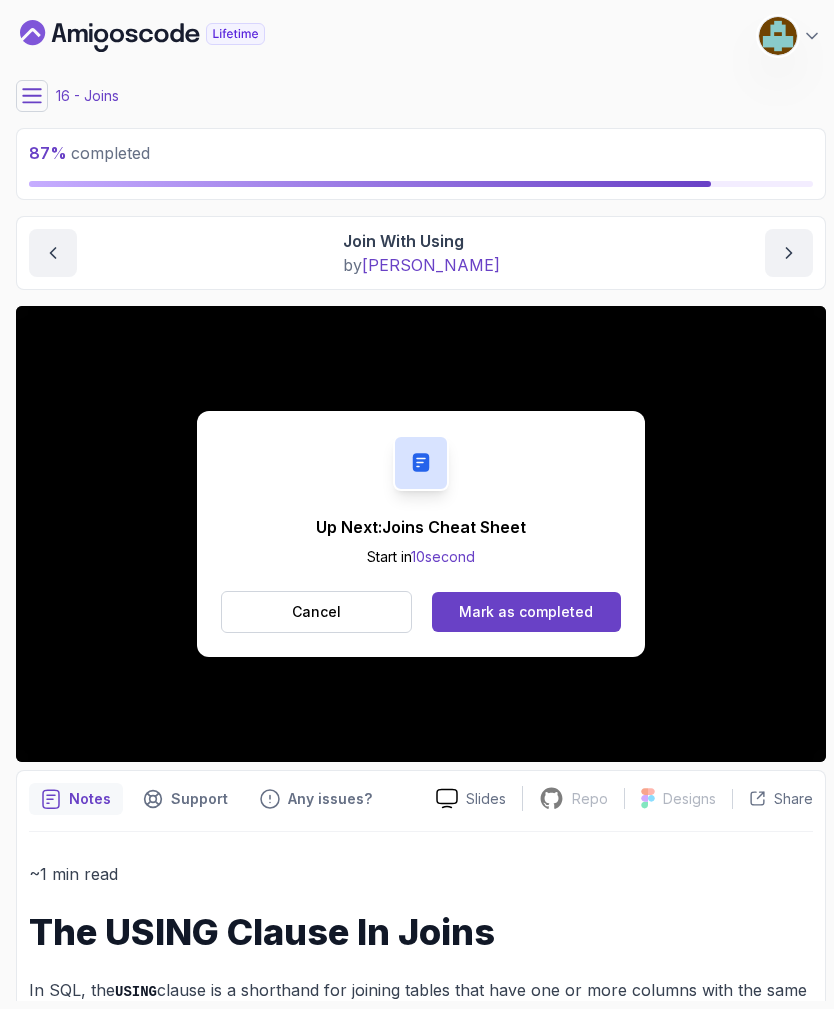 scroll, scrollTop: 52, scrollLeft: 0, axis: vertical 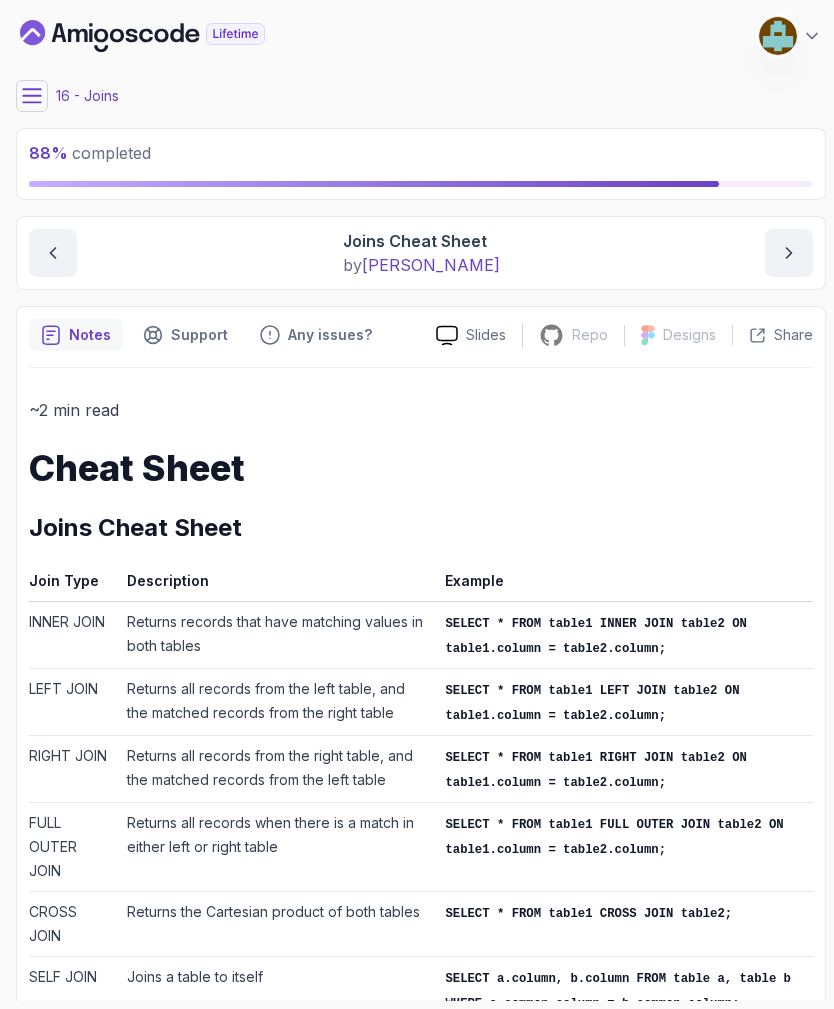 click on "88 % completed 1  -  Intro 2  -  Important Stuff 3  -  Insert And Query Data 4  -  Filtering Data 5  -  Grouping And Aggregate Functions 6  -  Mathematical Operators And Functions 7  -  Modifying Data 8  -  Relationships 9  -  Joins 1  -  Joins 3:13 2  -  Join Aka Inner Join 6:04 3  -  Left Join 2:27 4  -  Left Join With Null Check 1:59 5  -  Right Join 4:42 6  -  Right Join With Null Check 2:20 7  -  Full (Outer) Join 2:20 8  -  Other Types Of Join 1:52 9  -  Using * For Selecting Columns 3:04 10  -  Join With Using 4:48 11  -  Joins Cheat Sheet Text 12  -  Quiz Required- quiz 10  -  Order Of Sql 11  -  Next Steps My Courses SQL and Databases Fundamentals 228  Points [PERSON_NAME] Software Engineer 16 - Joins  88 % completed Joins Joins Cheat Sheet Joins Cheat Sheet by  [PERSON_NAME] Slides Repo Repository not available Designs Design not available Share Notes Support Any issues? Slides Repo Repository not available Designs Design not available Share ~2 min read Cheat Sheet
Joins Cheat Sheet
Join Type Example" at bounding box center [417, 504] 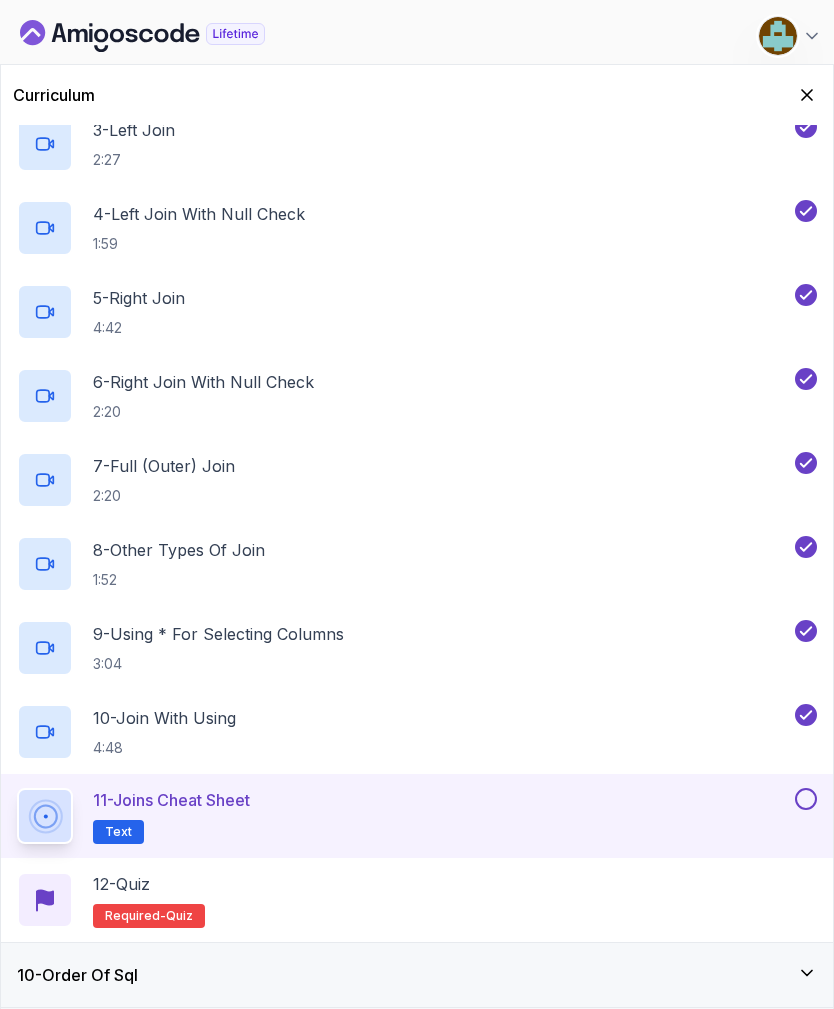 scroll, scrollTop: 775, scrollLeft: 0, axis: vertical 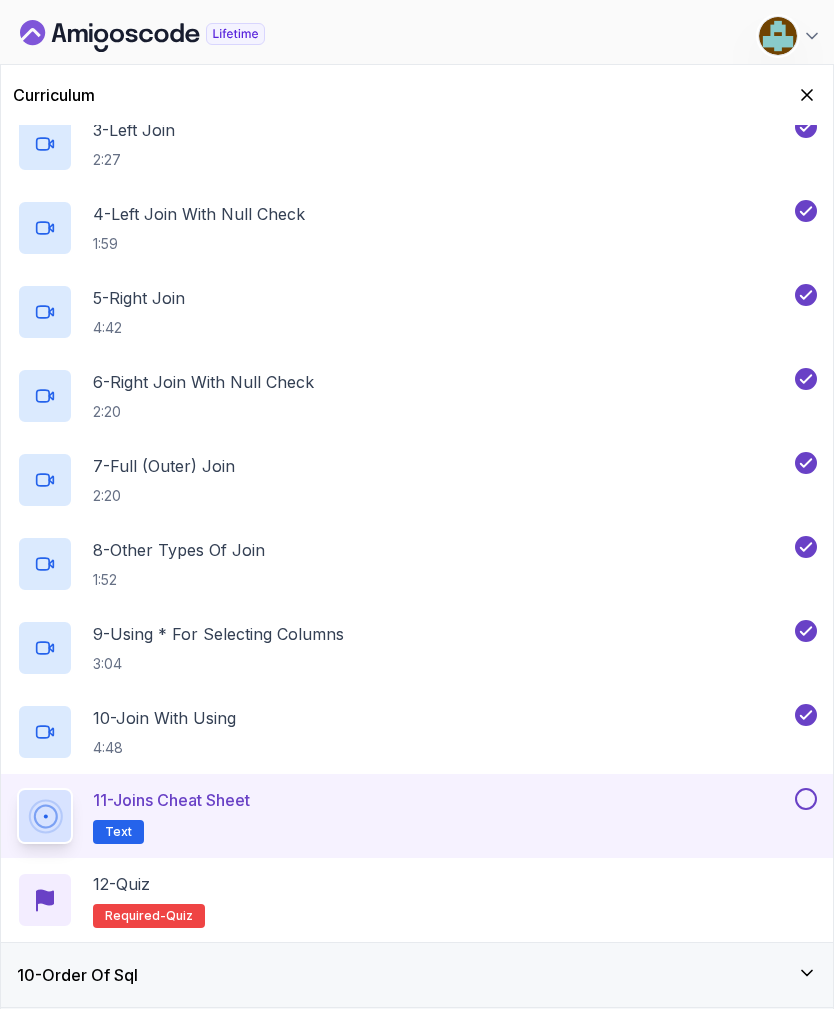 click at bounding box center (806, 799) 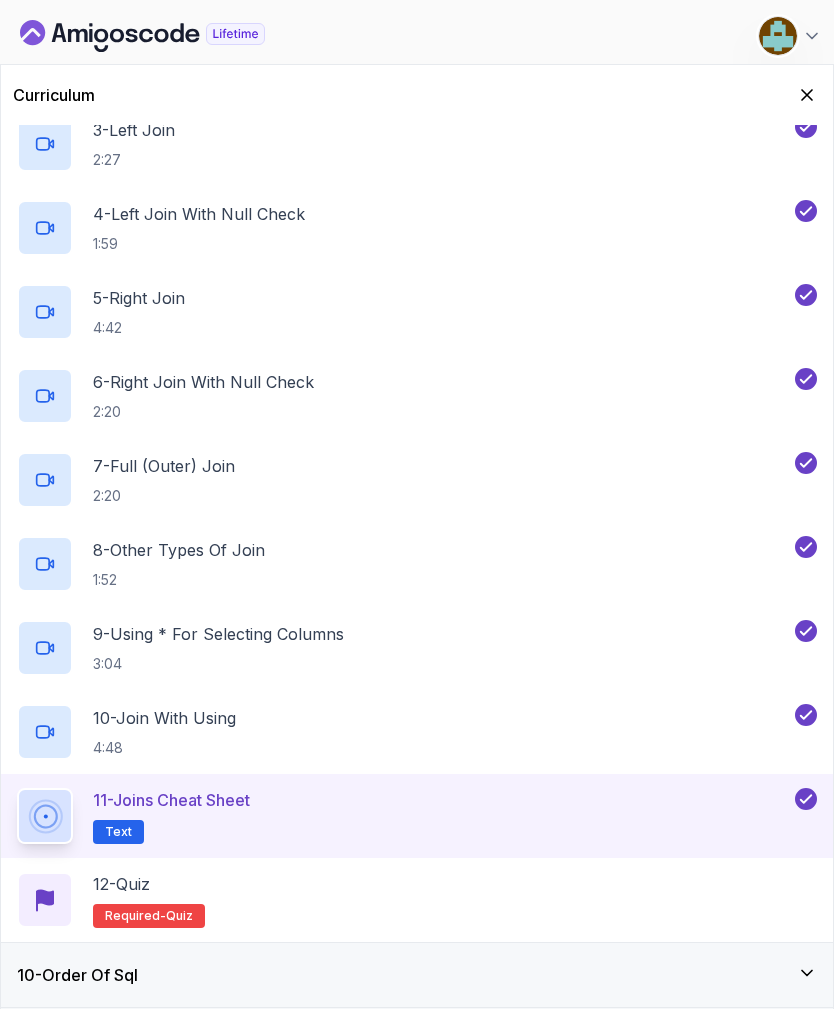 click on "12  -  Quiz Required- quiz" at bounding box center [417, 900] 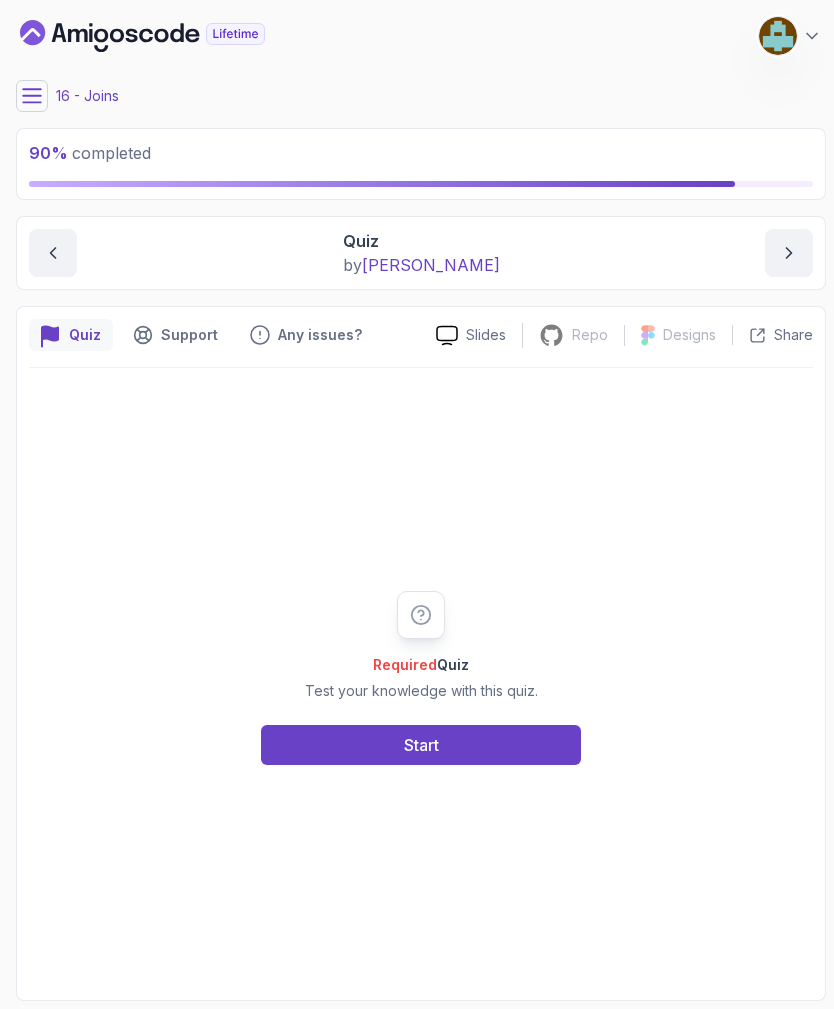click on "Start" at bounding box center (421, 745) 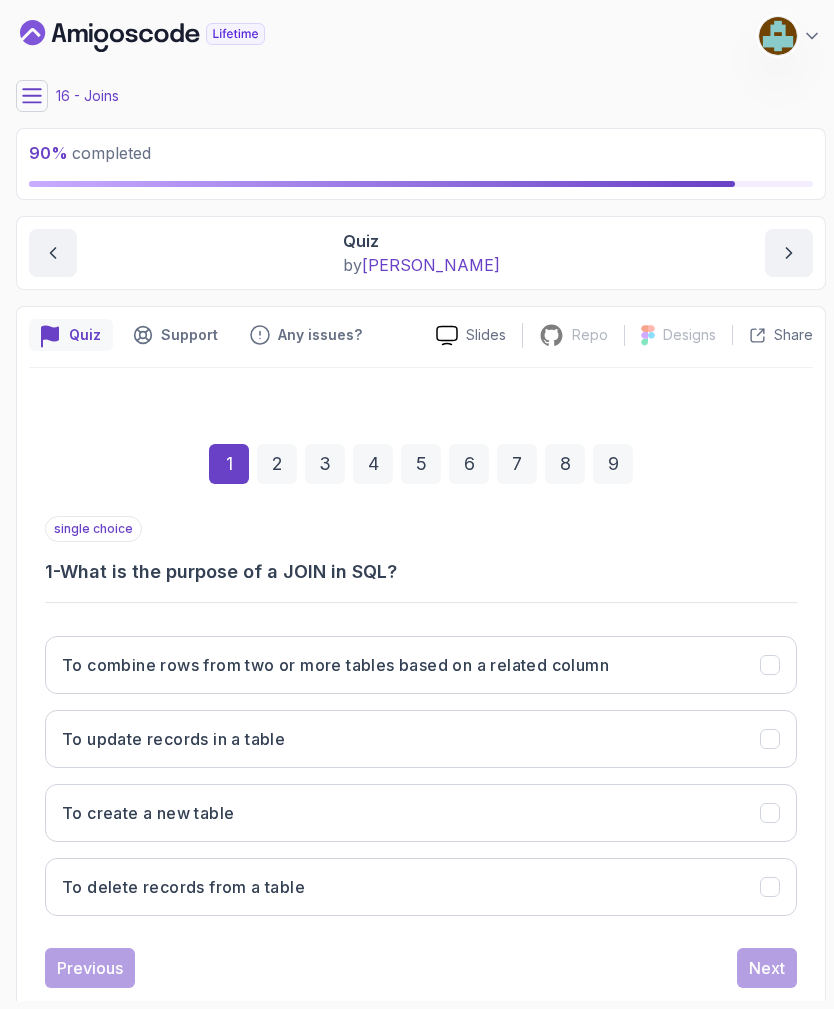 click on "To combine rows from two or more tables based on a related column" at bounding box center (421, 665) 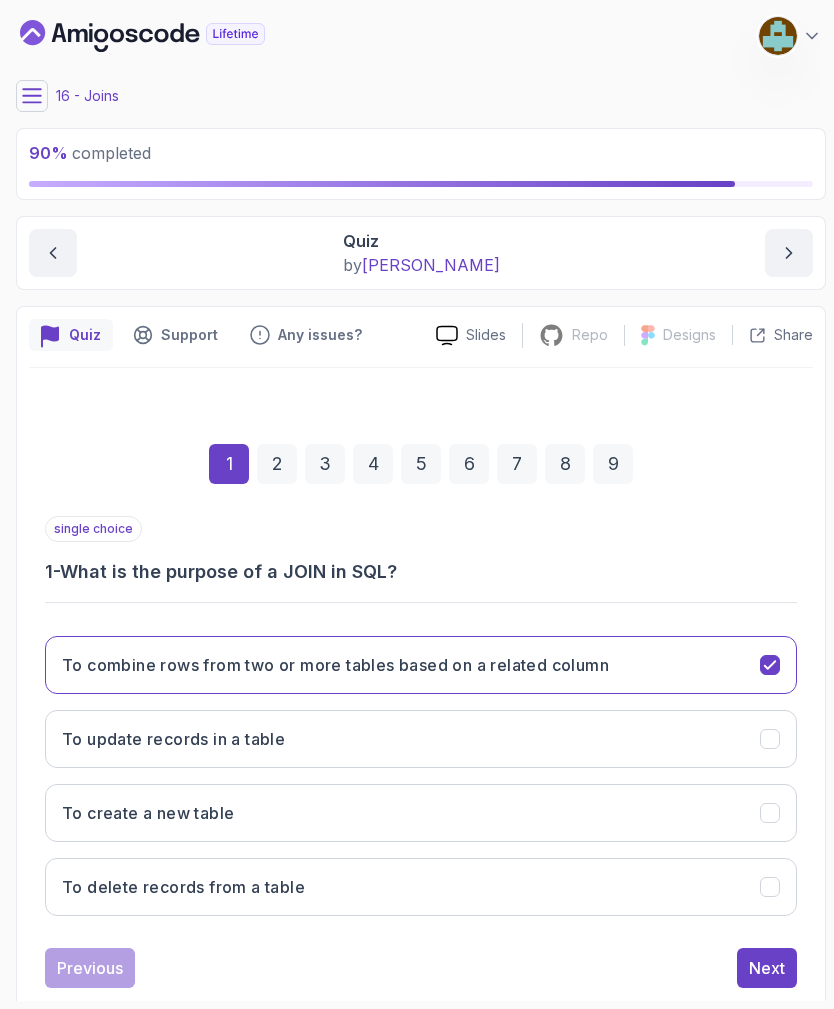 click on "Next" at bounding box center [767, 968] 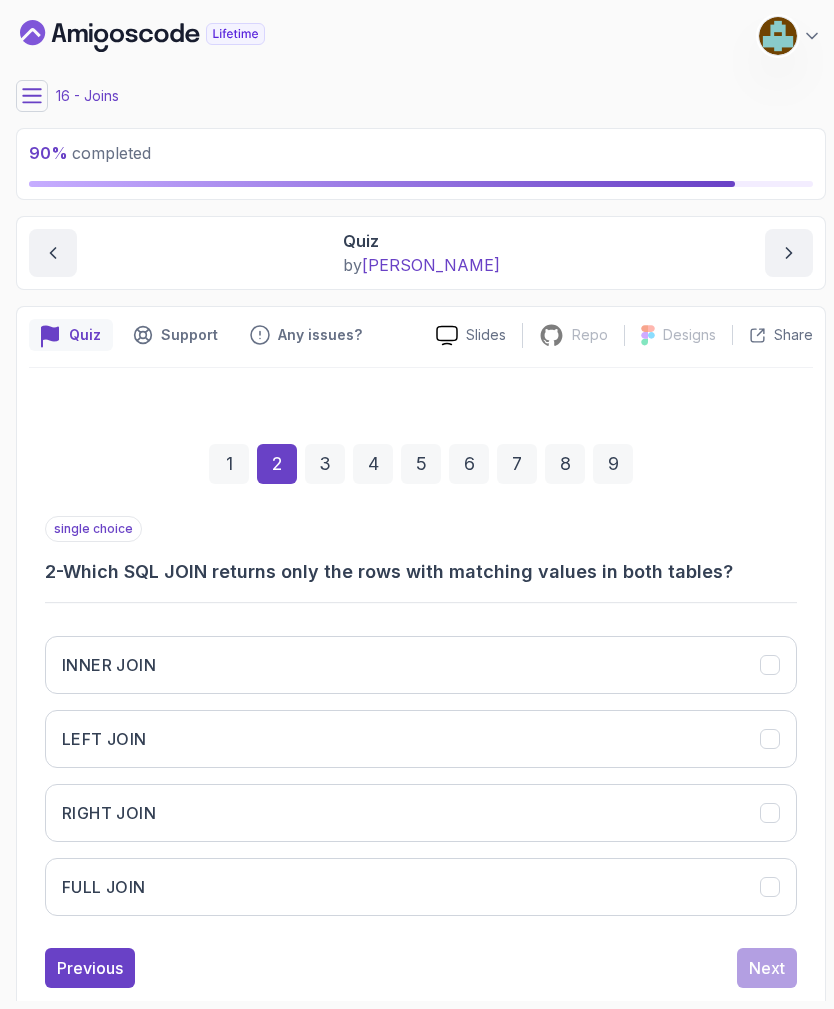 click on "INNER JOIN" at bounding box center [421, 665] 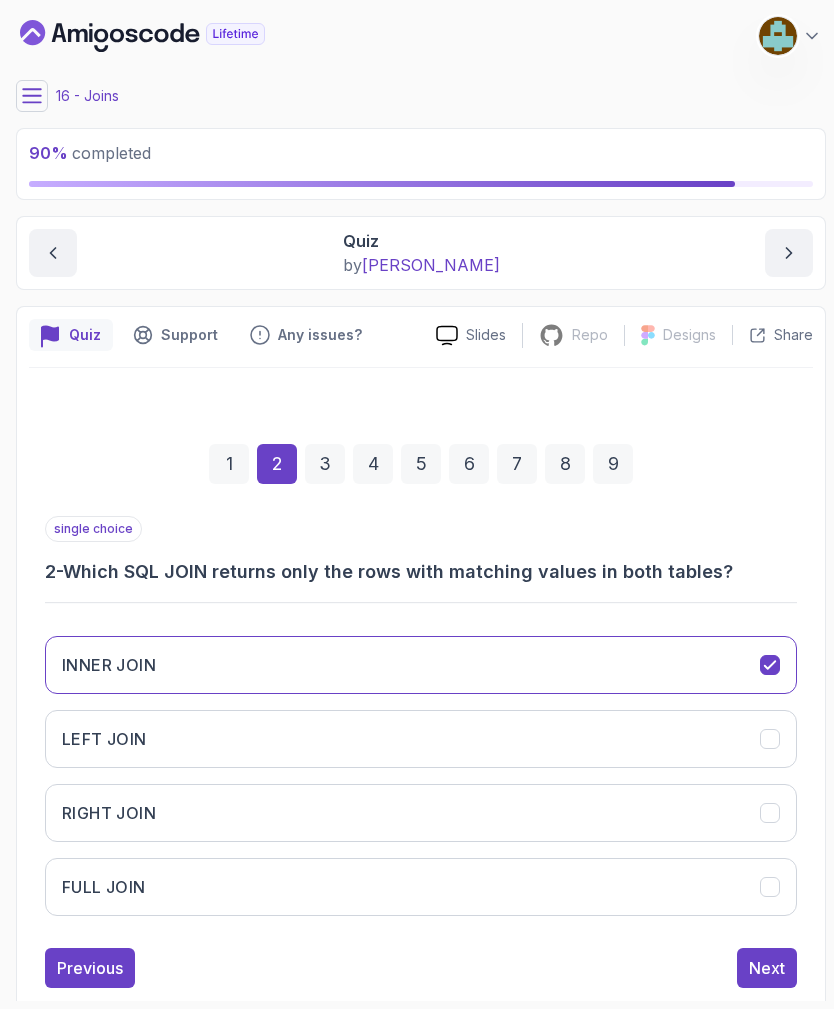click on "Next" at bounding box center [767, 968] 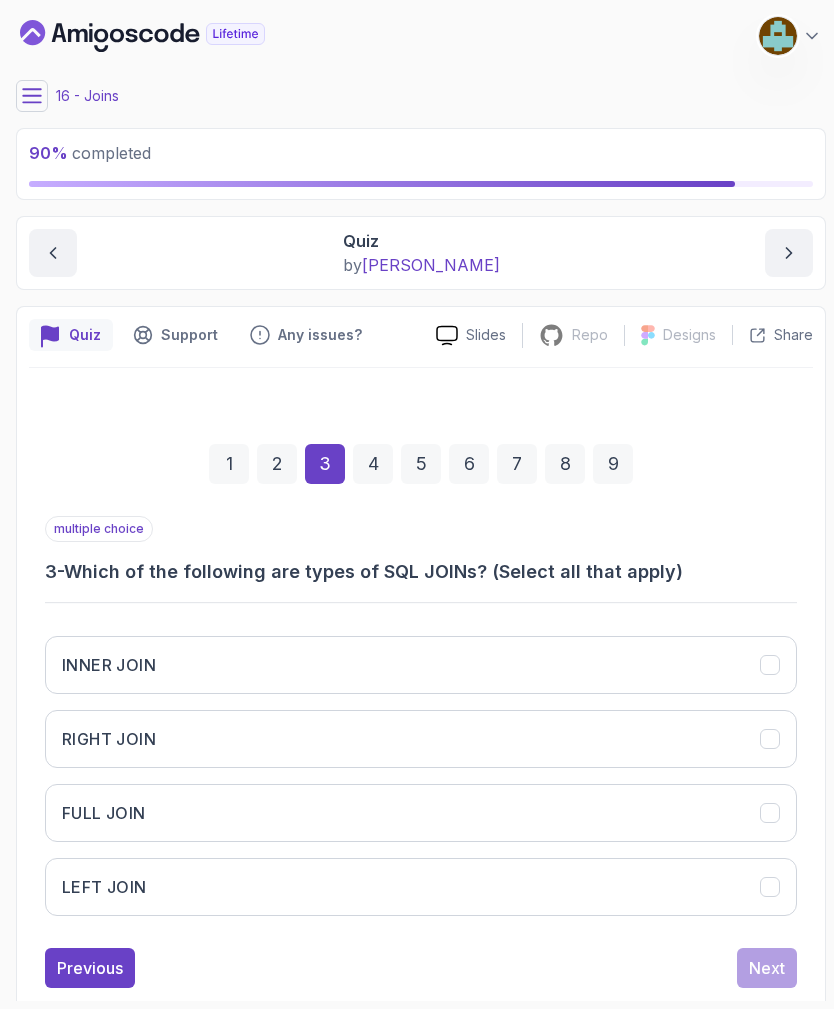 click on "INNER JOIN" at bounding box center [421, 665] 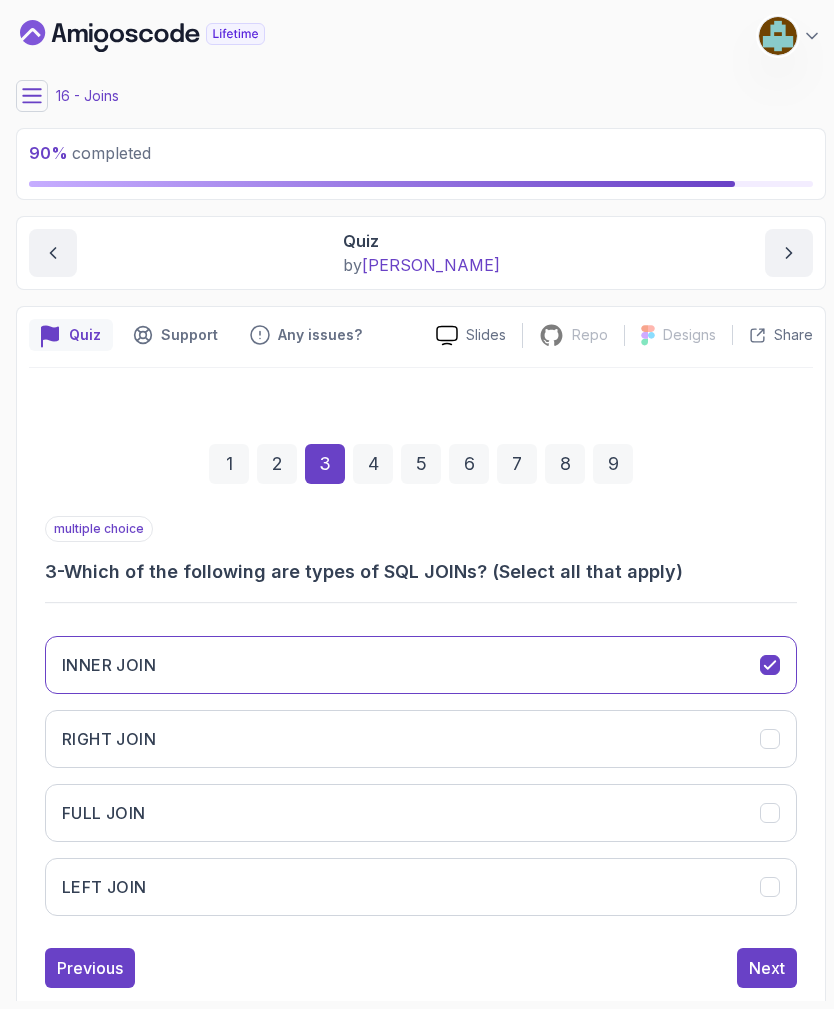 click on "RIGHT JOIN" at bounding box center [421, 739] 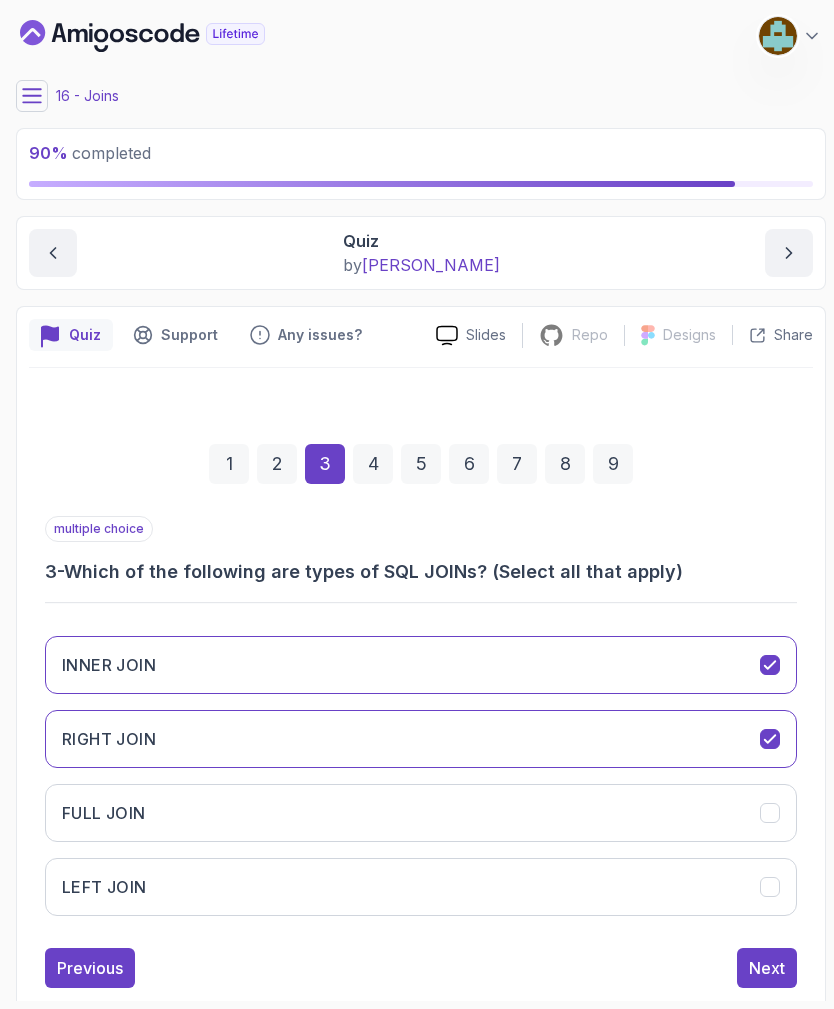 click on "FULL JOIN" at bounding box center [421, 813] 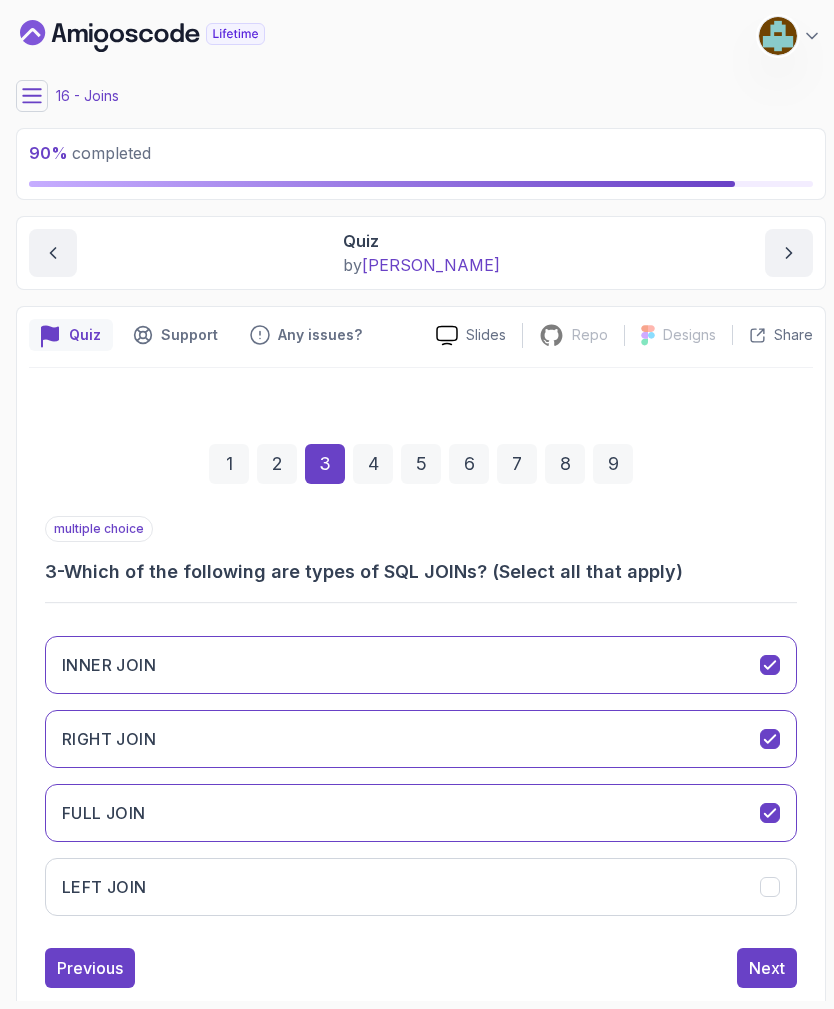 click on "LEFT JOIN" at bounding box center (421, 887) 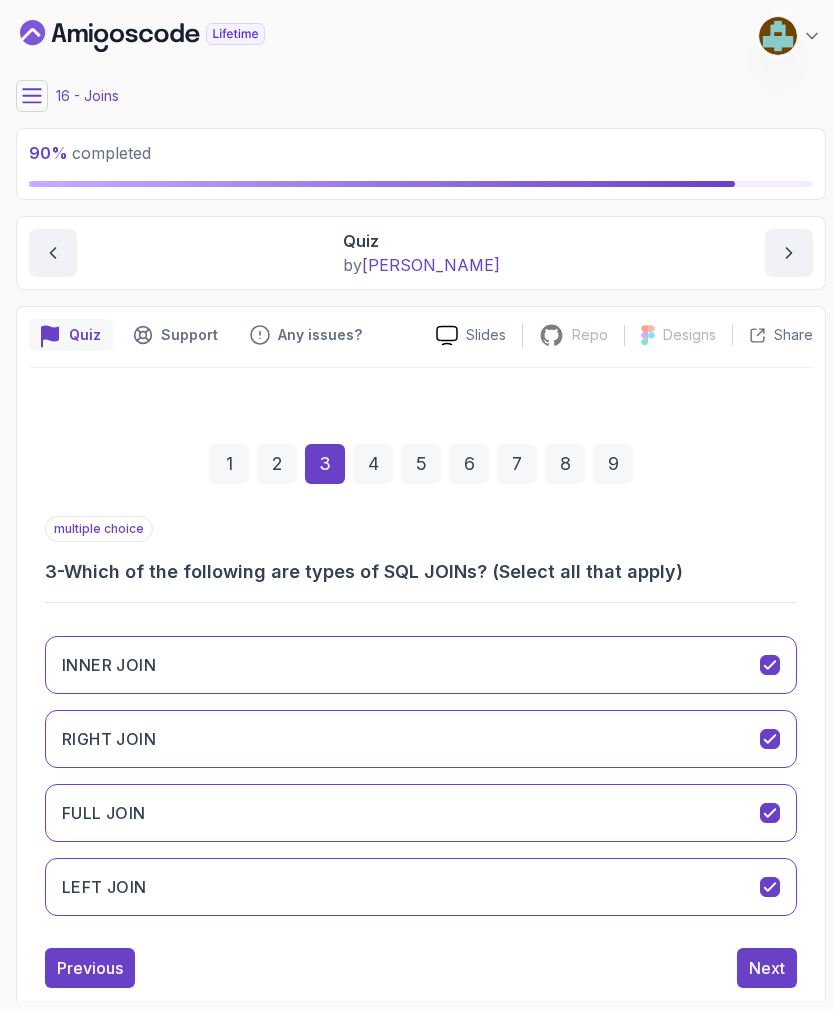click on "Next" at bounding box center (767, 968) 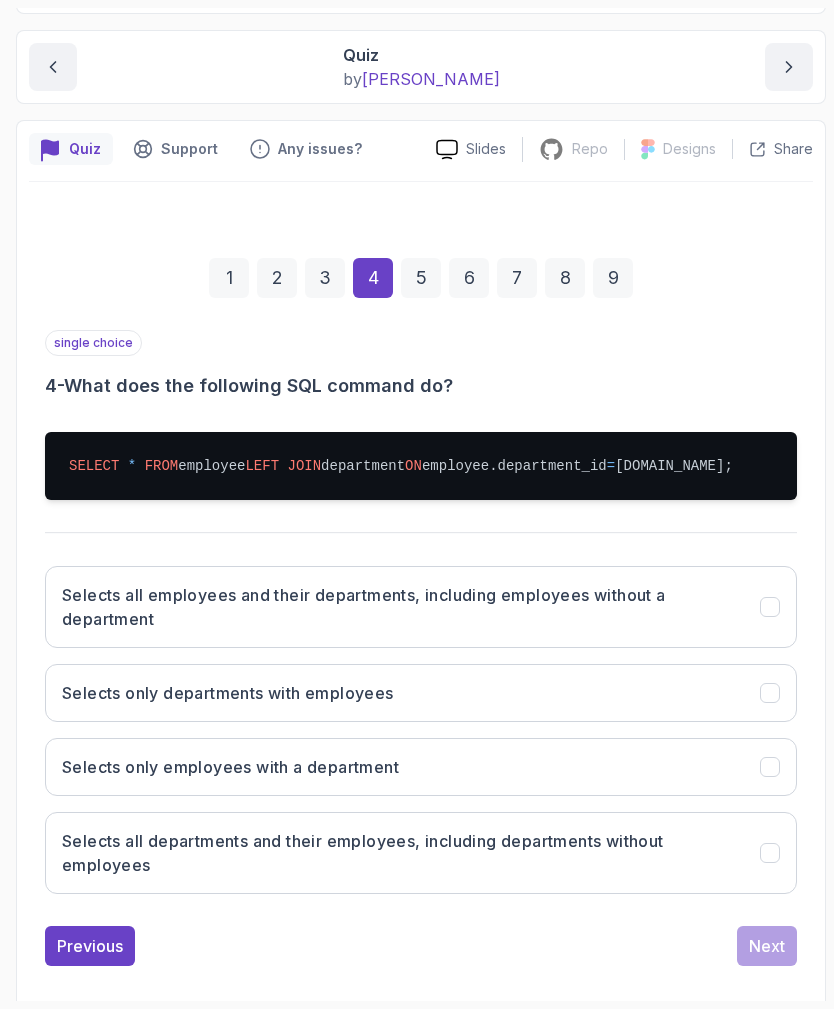 scroll, scrollTop: 184, scrollLeft: 0, axis: vertical 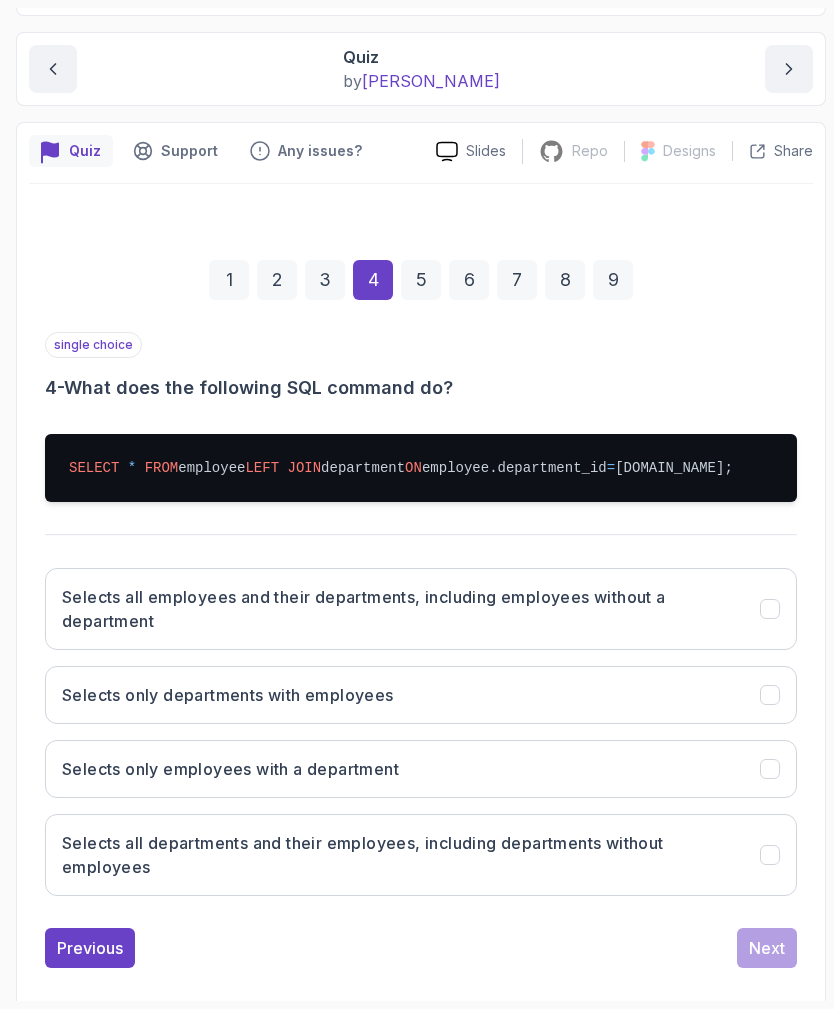 click on "Selects all employees and their departments, including employees without a department" at bounding box center [399, 609] 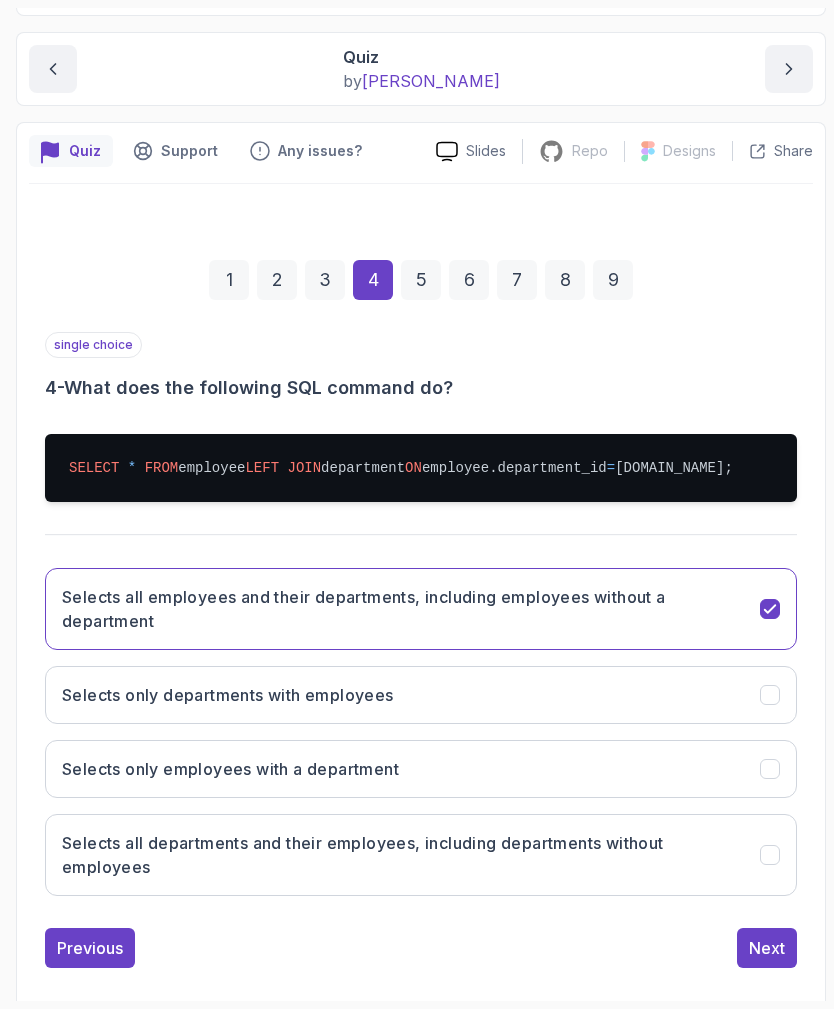click on "Next" at bounding box center [767, 948] 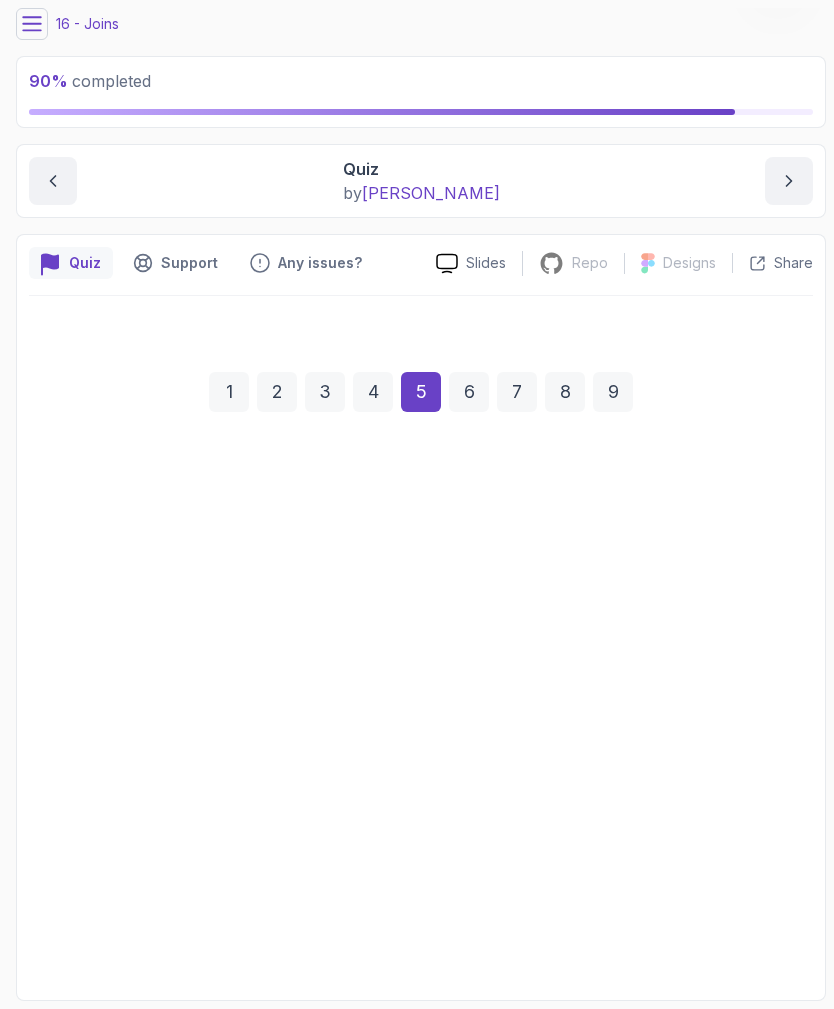 scroll, scrollTop: 8, scrollLeft: 0, axis: vertical 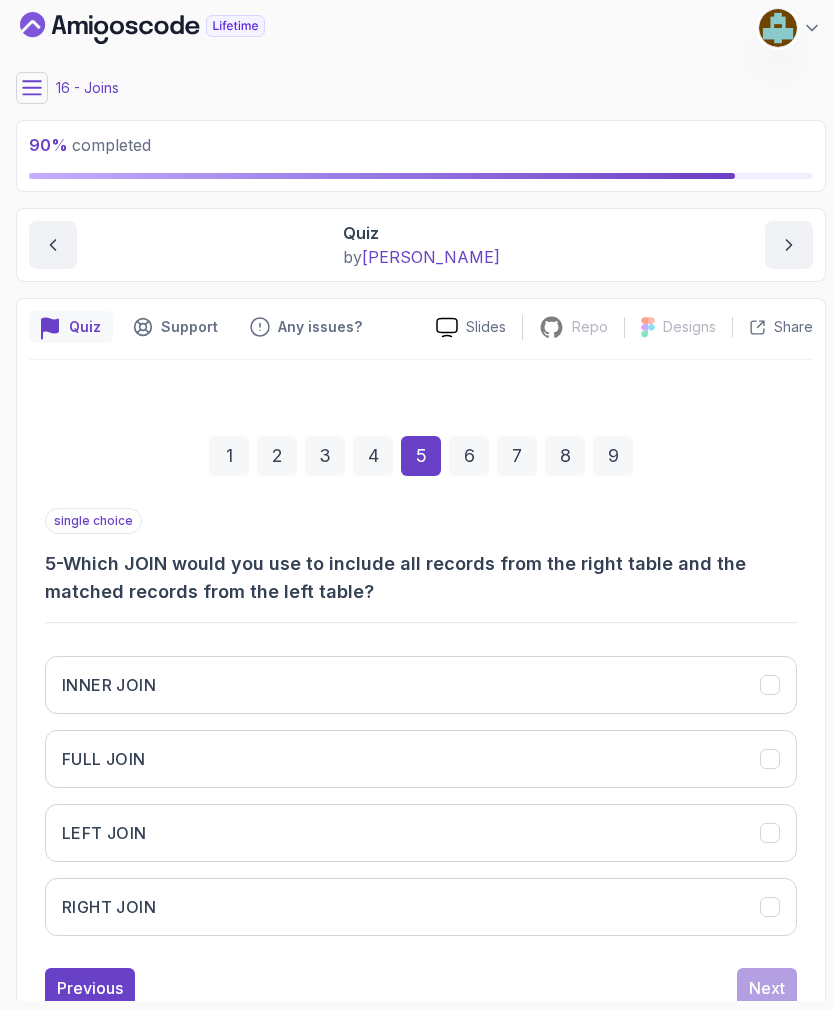 click on "RIGHT JOIN" at bounding box center [421, 907] 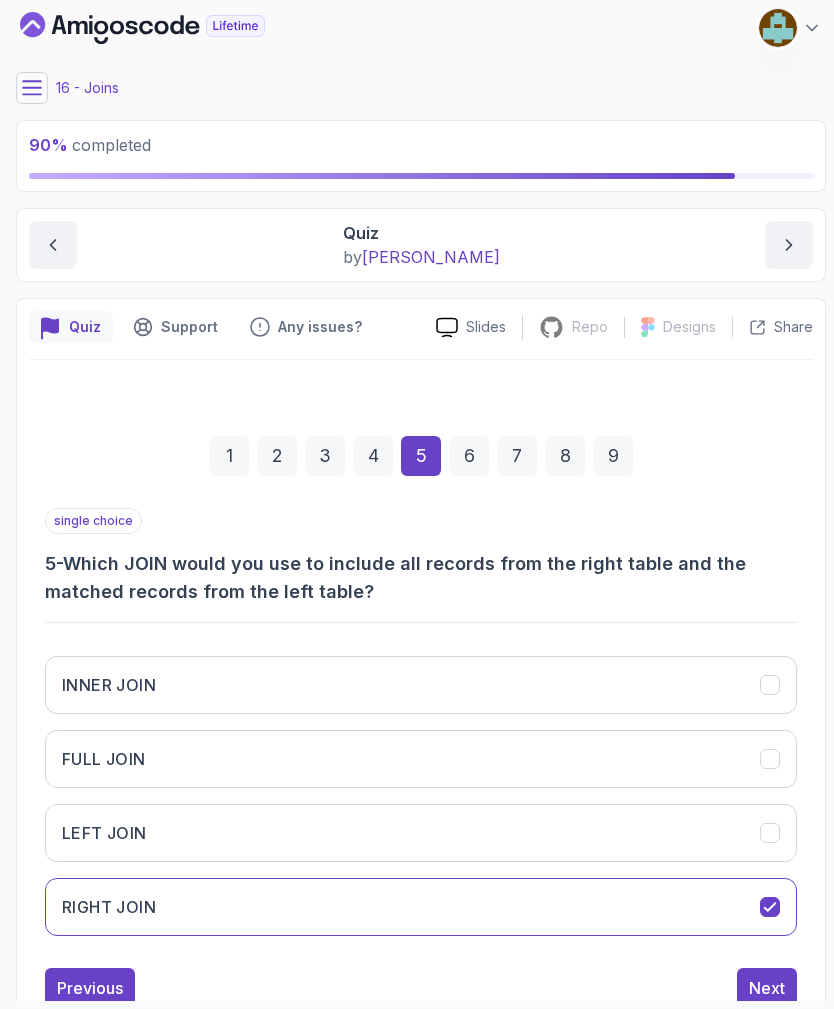 click on "Next" at bounding box center [767, 988] 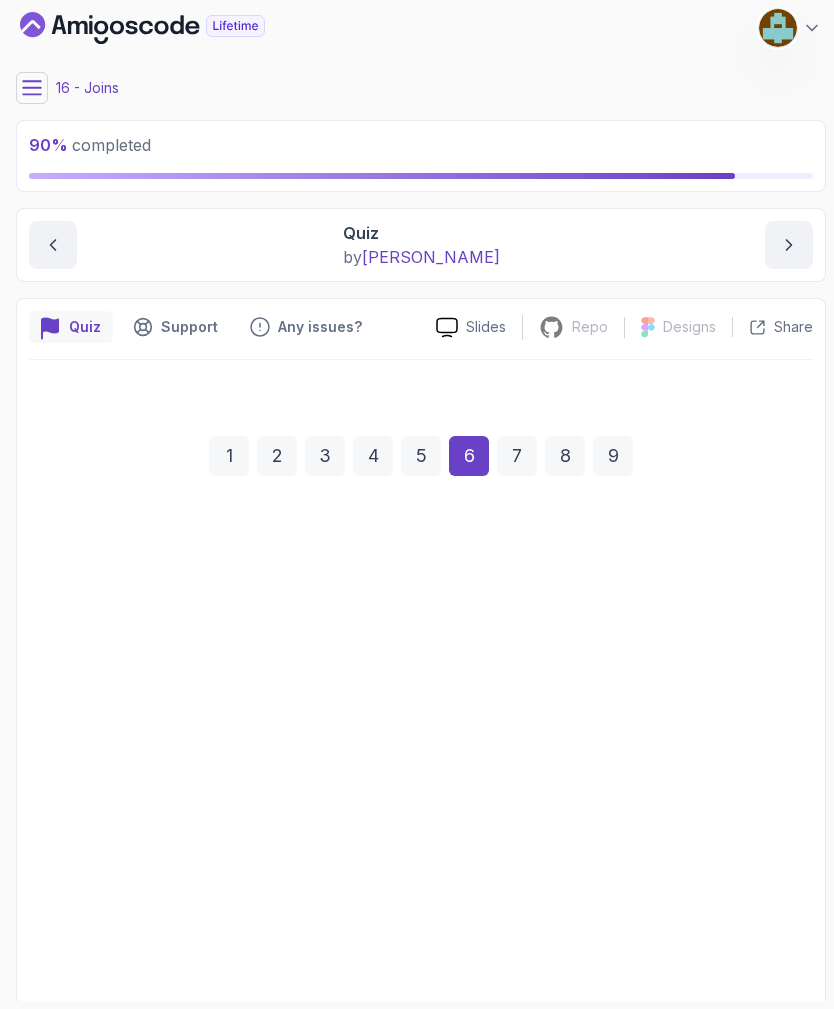 scroll, scrollTop: 0, scrollLeft: 0, axis: both 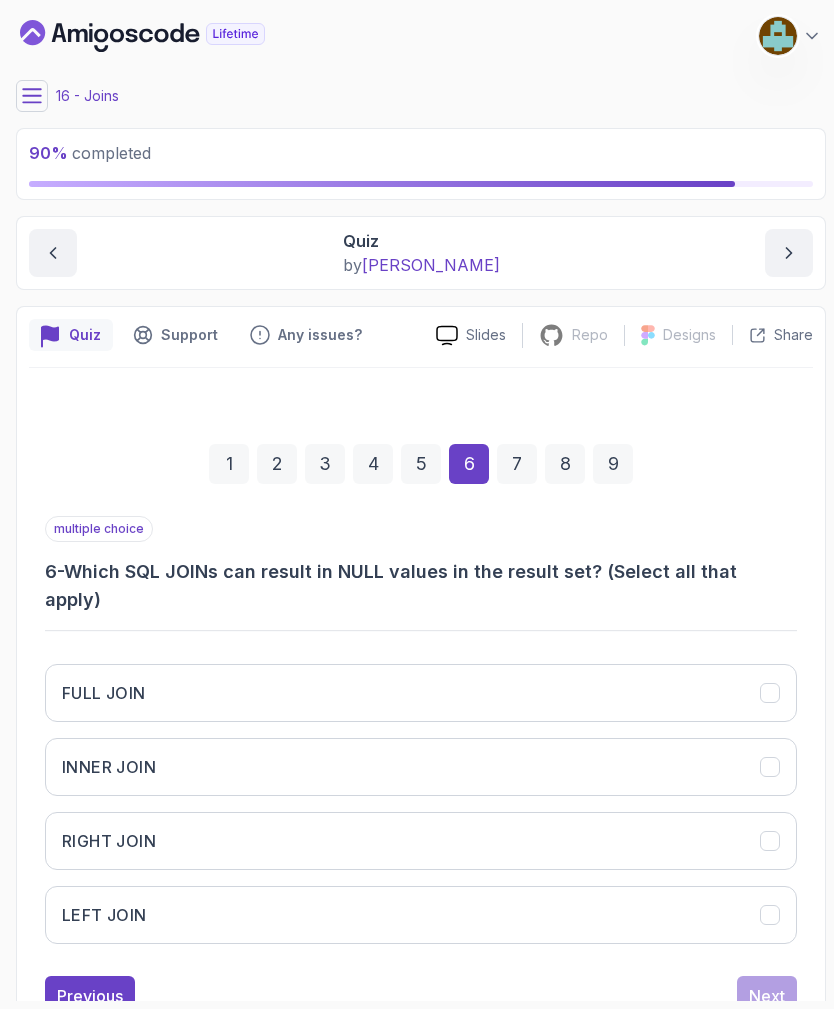 click on "FULL JOIN" at bounding box center (421, 693) 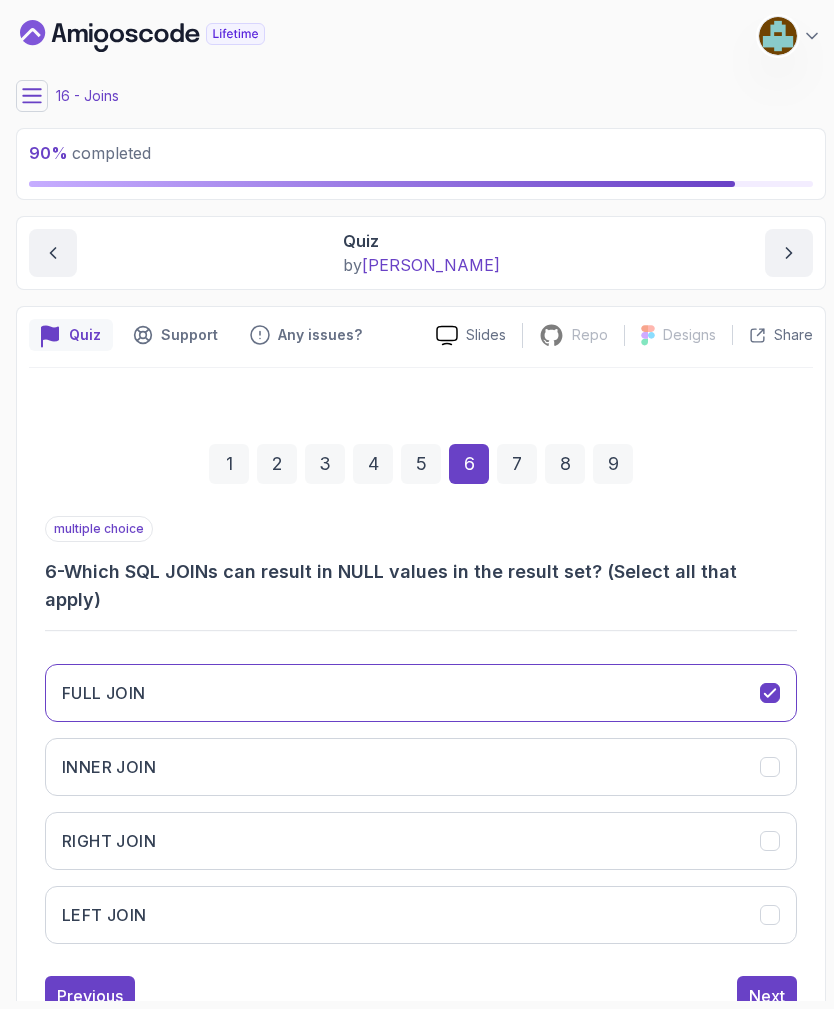 click on "RIGHT JOIN" at bounding box center (421, 841) 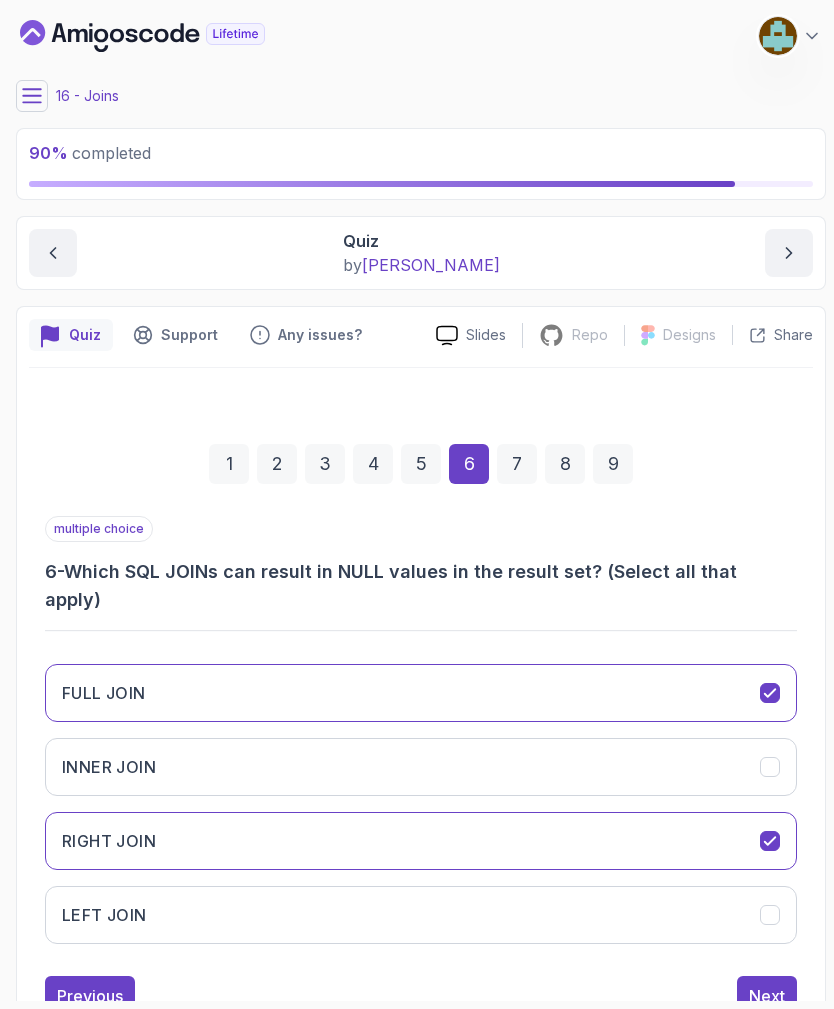 click on "LEFT JOIN" at bounding box center (421, 915) 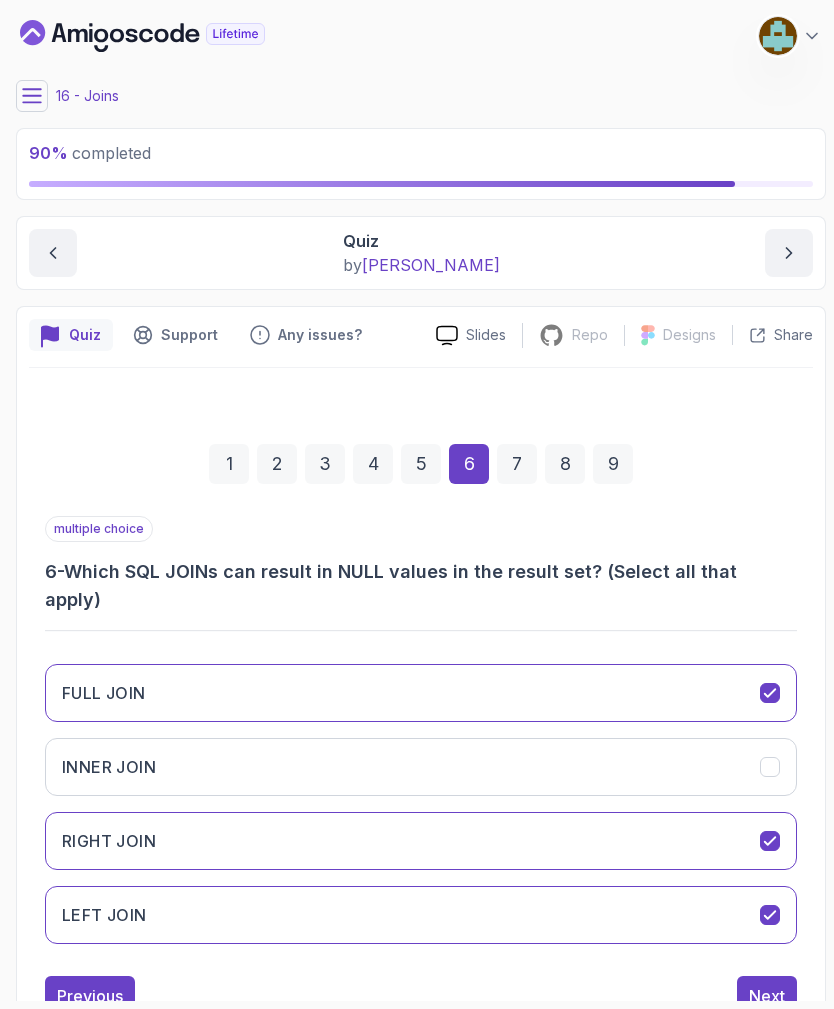click on "Next" at bounding box center (767, 996) 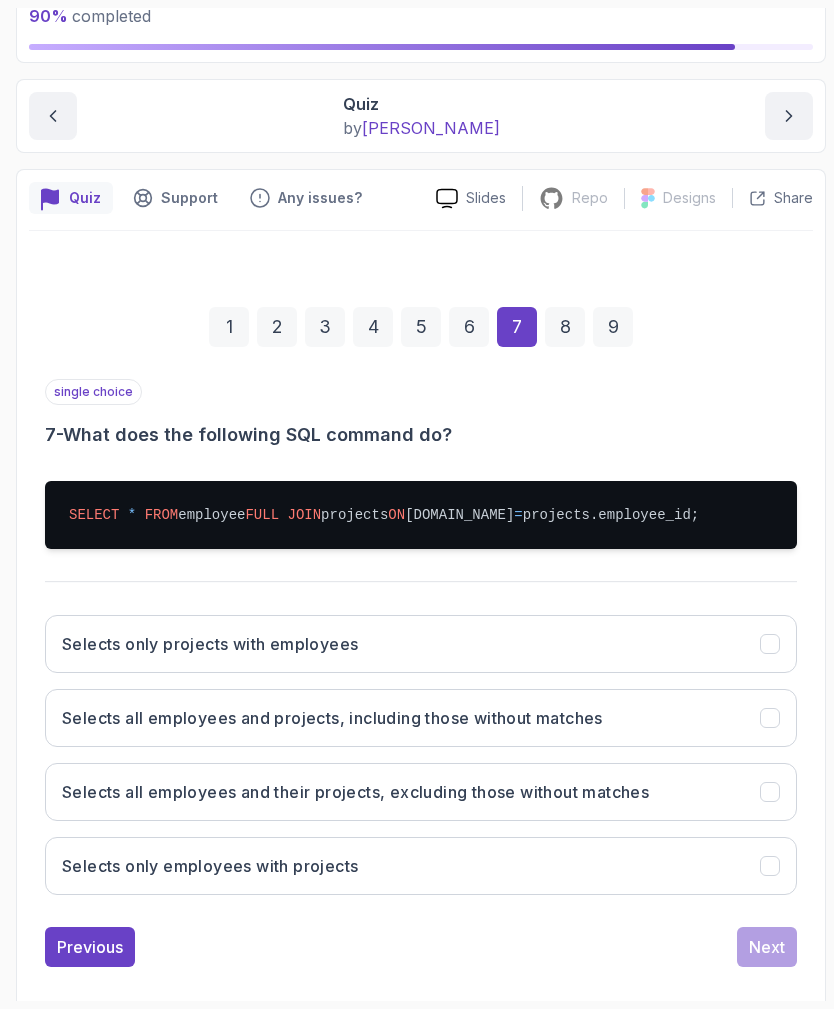 scroll, scrollTop: 136, scrollLeft: 0, axis: vertical 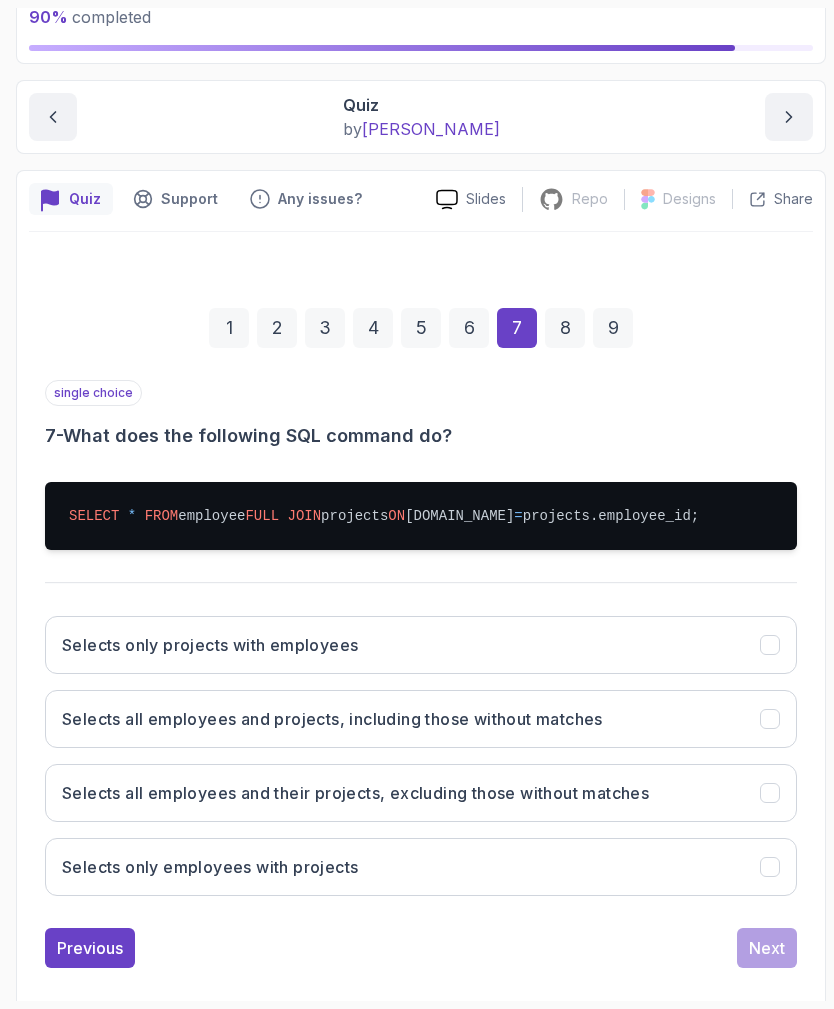 click on "Selects all employees and projects, including those without matches" at bounding box center (421, 719) 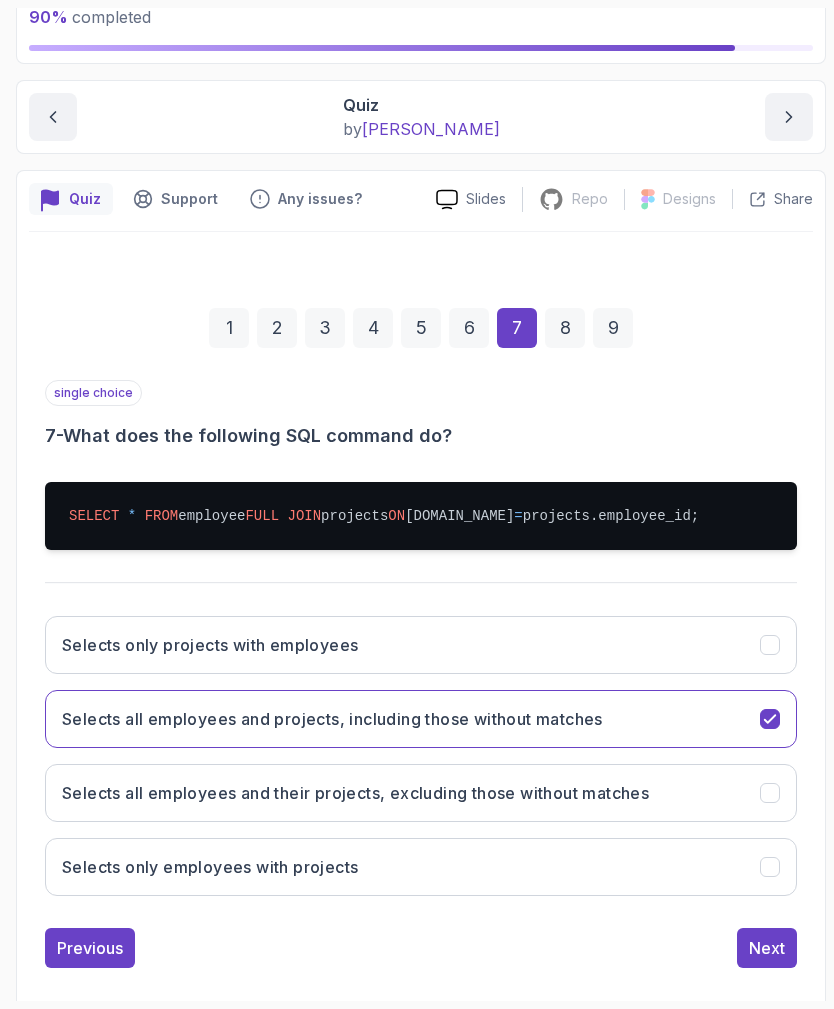 click on "Next" at bounding box center (767, 948) 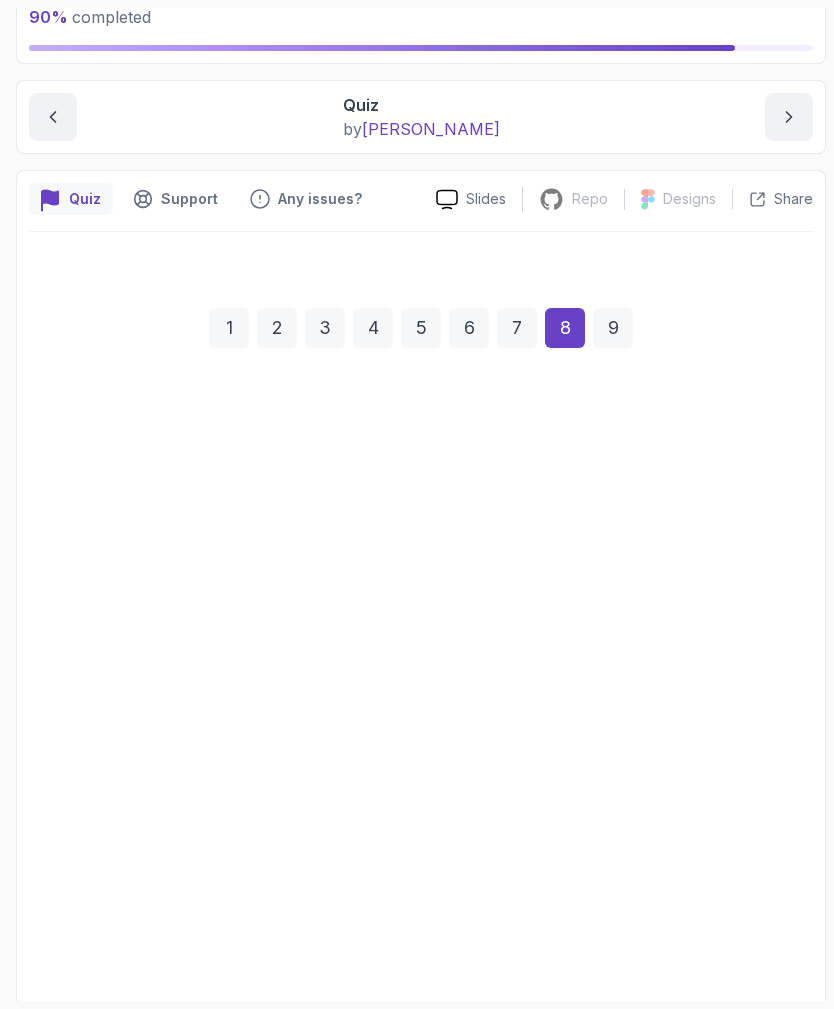 scroll, scrollTop: 116, scrollLeft: 0, axis: vertical 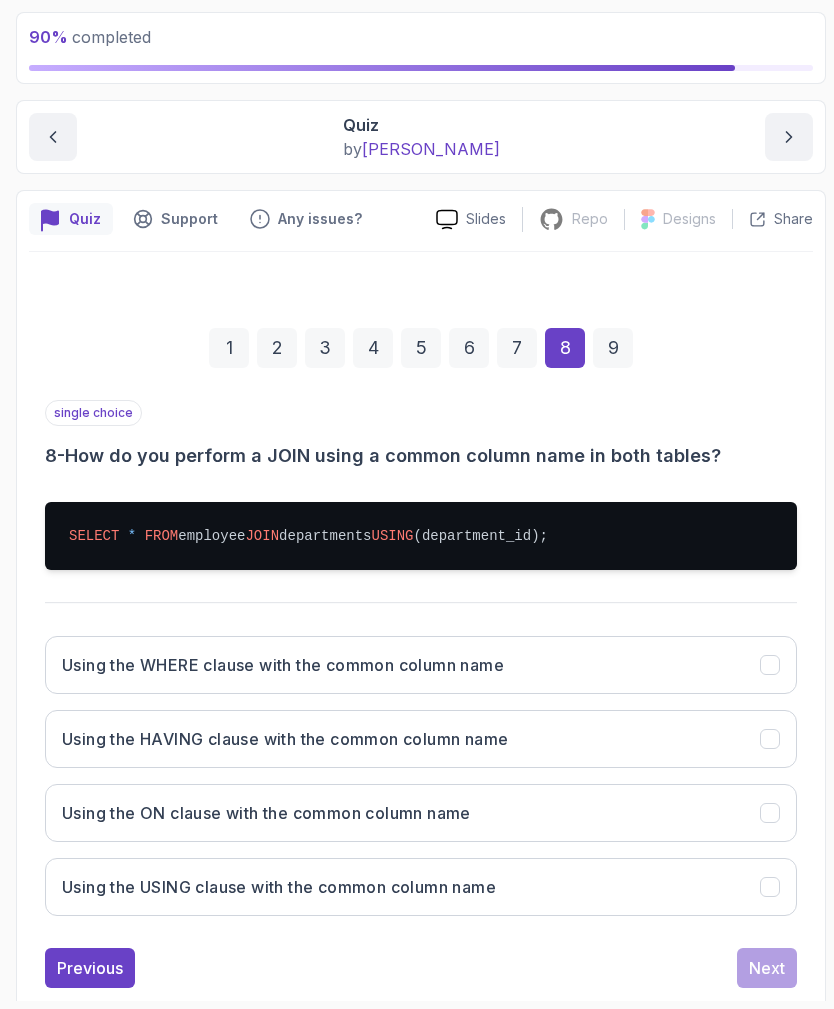 click on "Using the USING clause with the common column name" at bounding box center (421, 887) 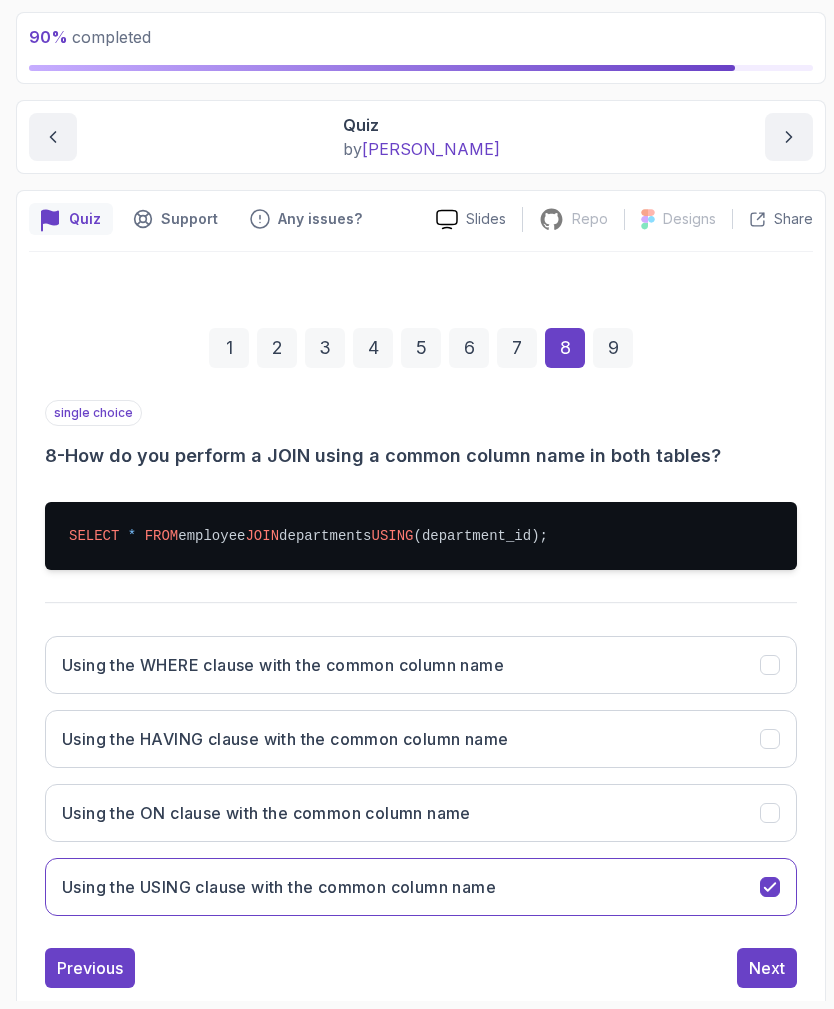 click on "Next" at bounding box center [767, 968] 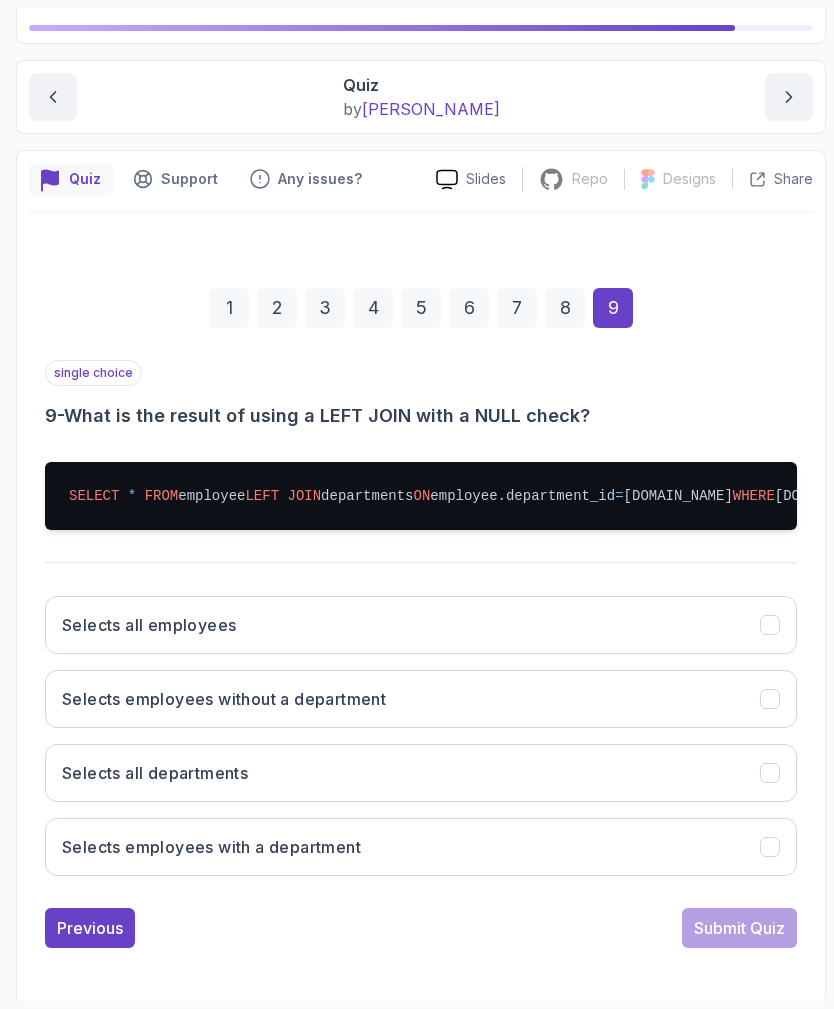 scroll, scrollTop: 156, scrollLeft: 0, axis: vertical 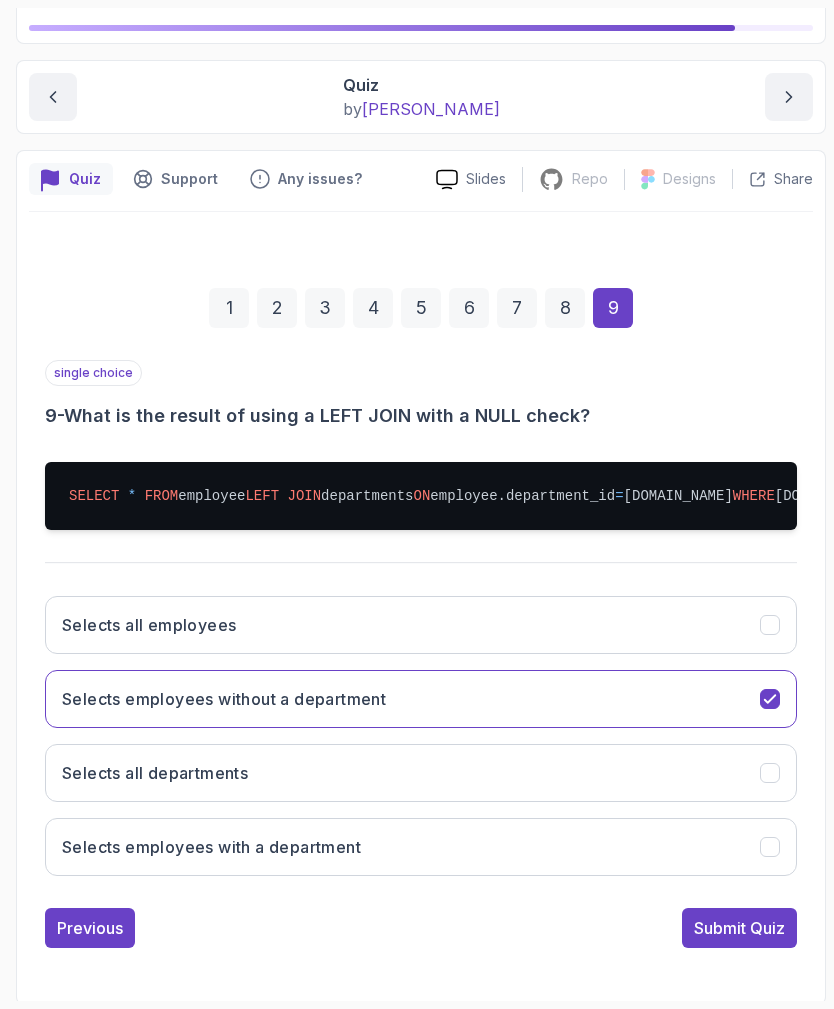 click on "Submit Quiz" at bounding box center (739, 928) 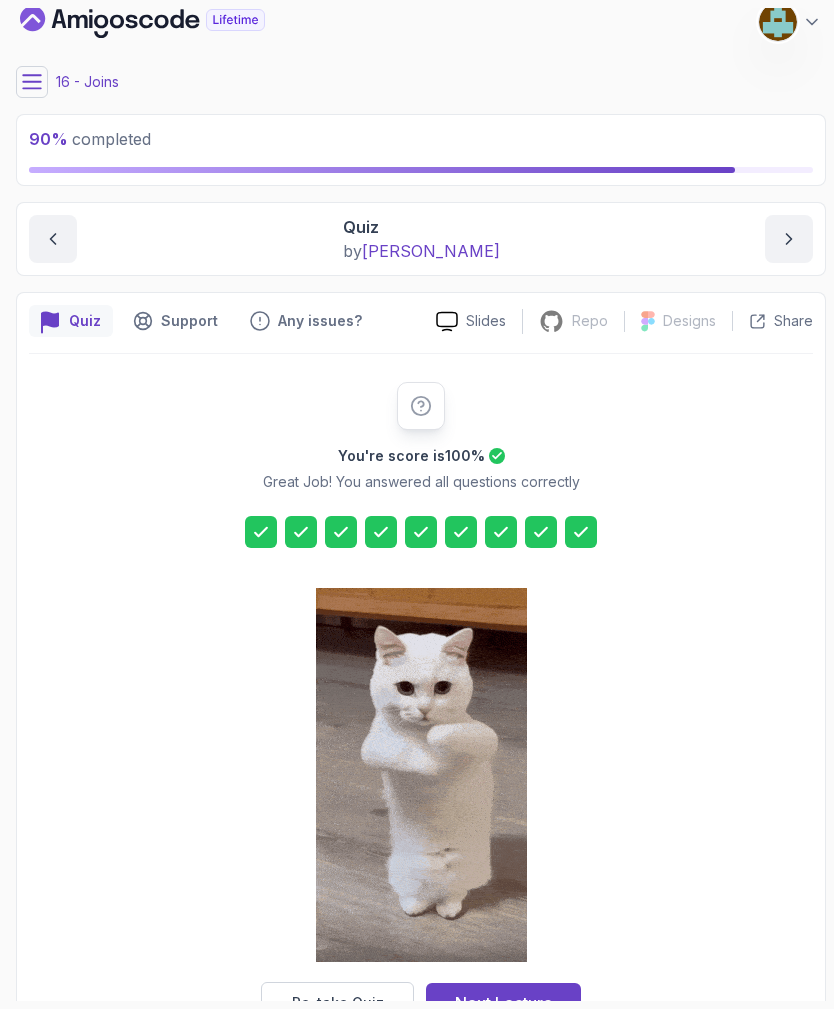 click on "Next Lecture" at bounding box center (504, 1003) 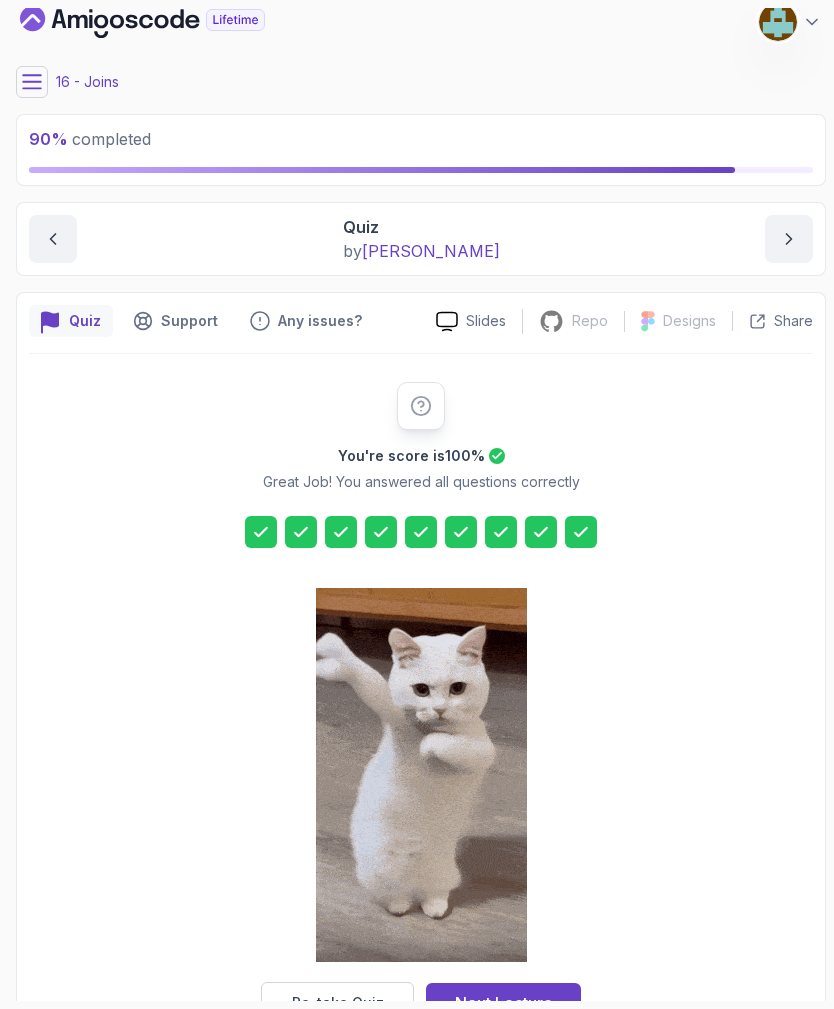 scroll, scrollTop: 0, scrollLeft: 0, axis: both 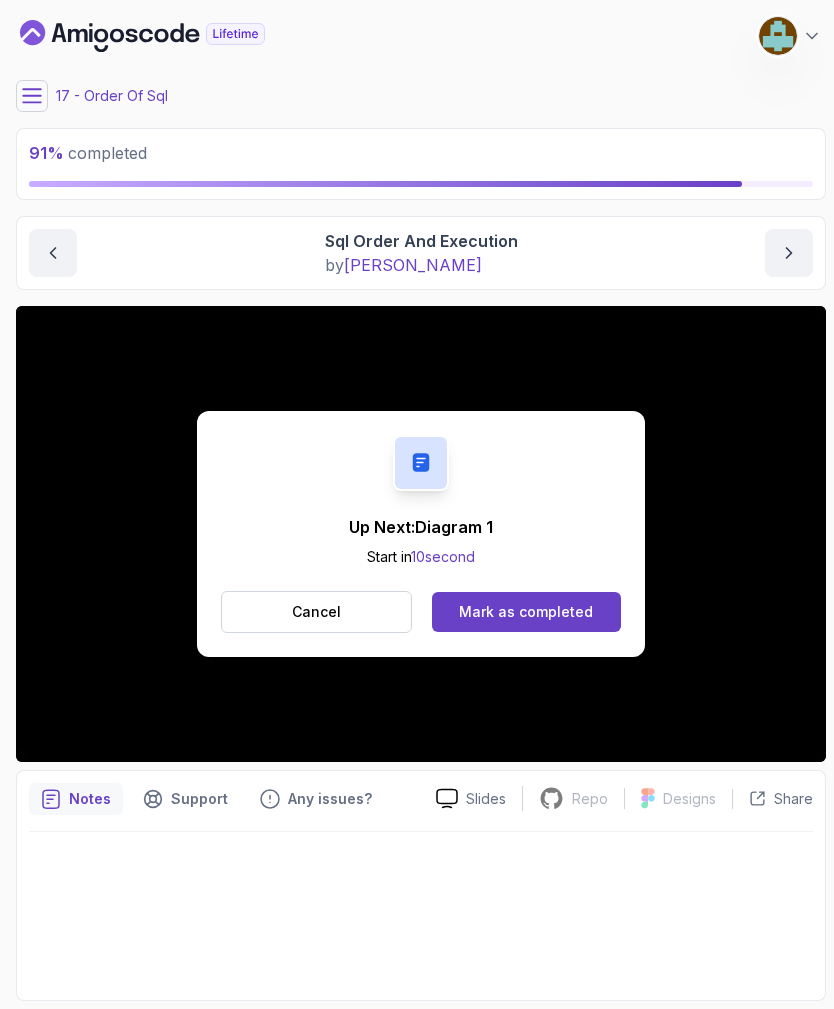 click on "Mark as completed" at bounding box center [526, 612] 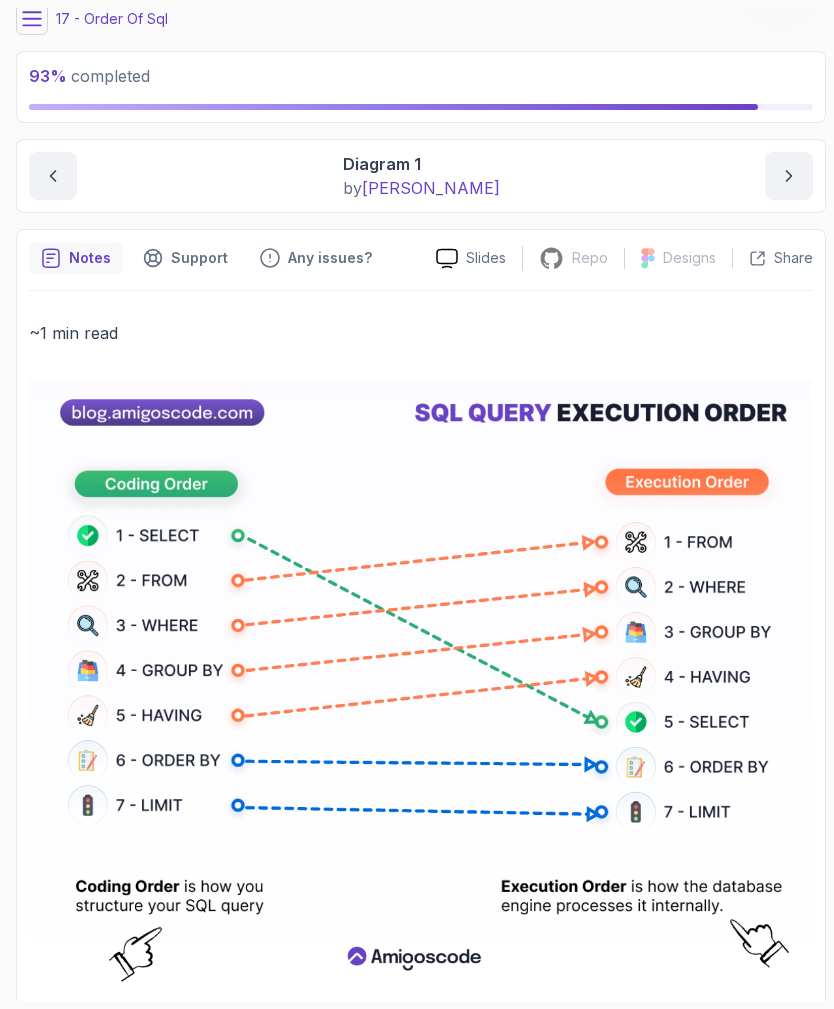 scroll, scrollTop: 75, scrollLeft: 0, axis: vertical 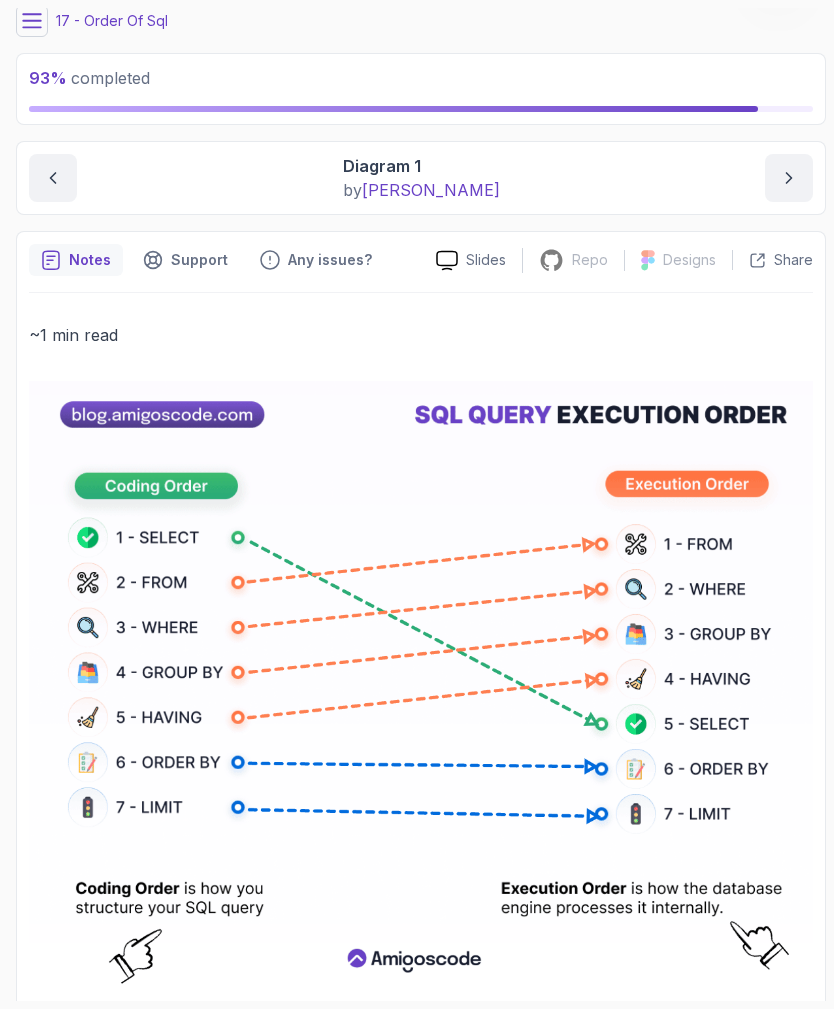 click on "17 - Order Of Sql" at bounding box center [421, 21] 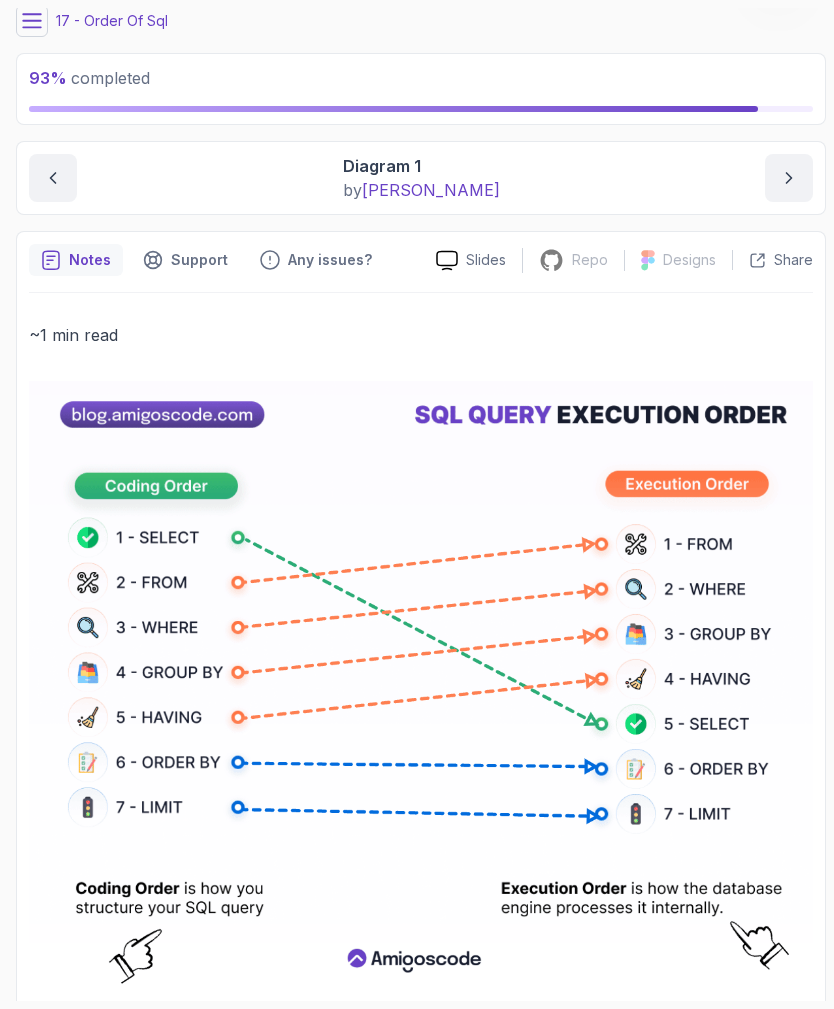 click 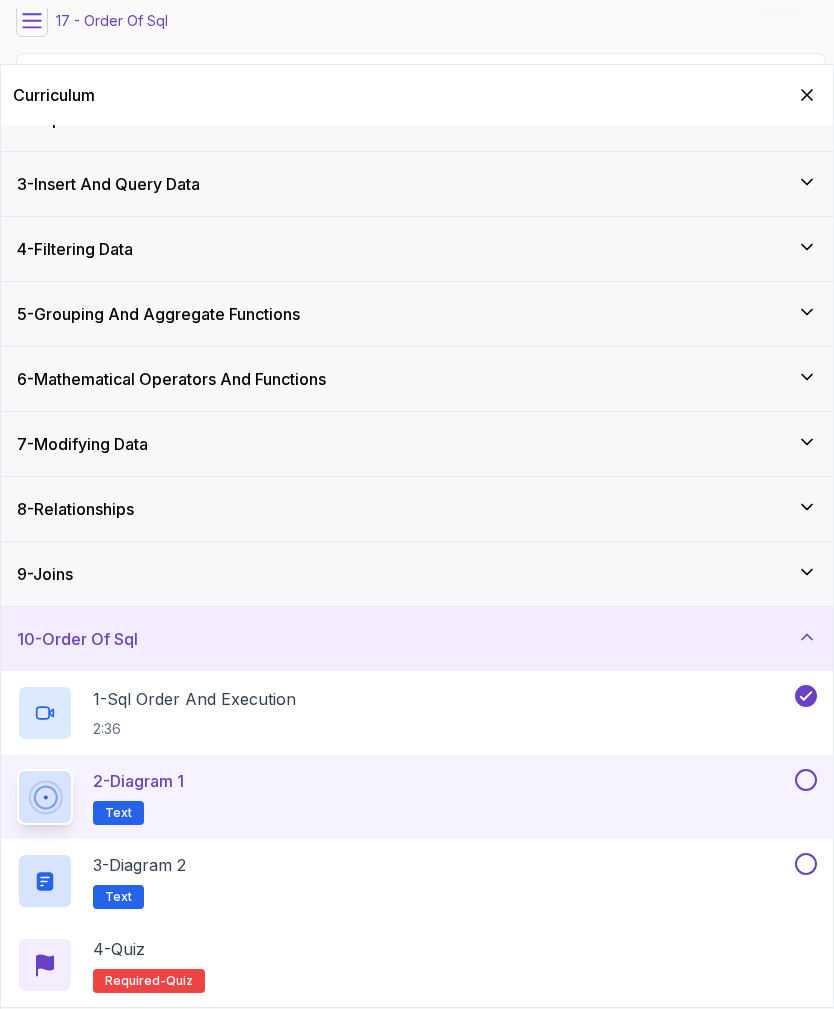 scroll, scrollTop: 103, scrollLeft: 0, axis: vertical 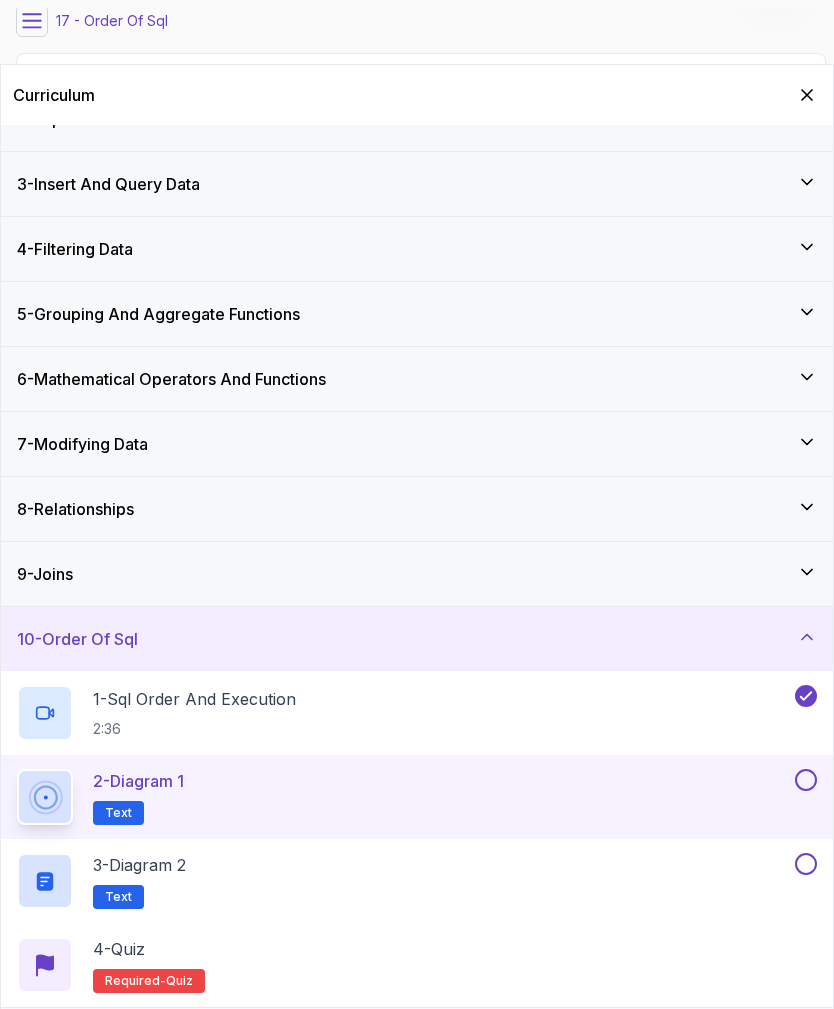 click at bounding box center [806, 780] 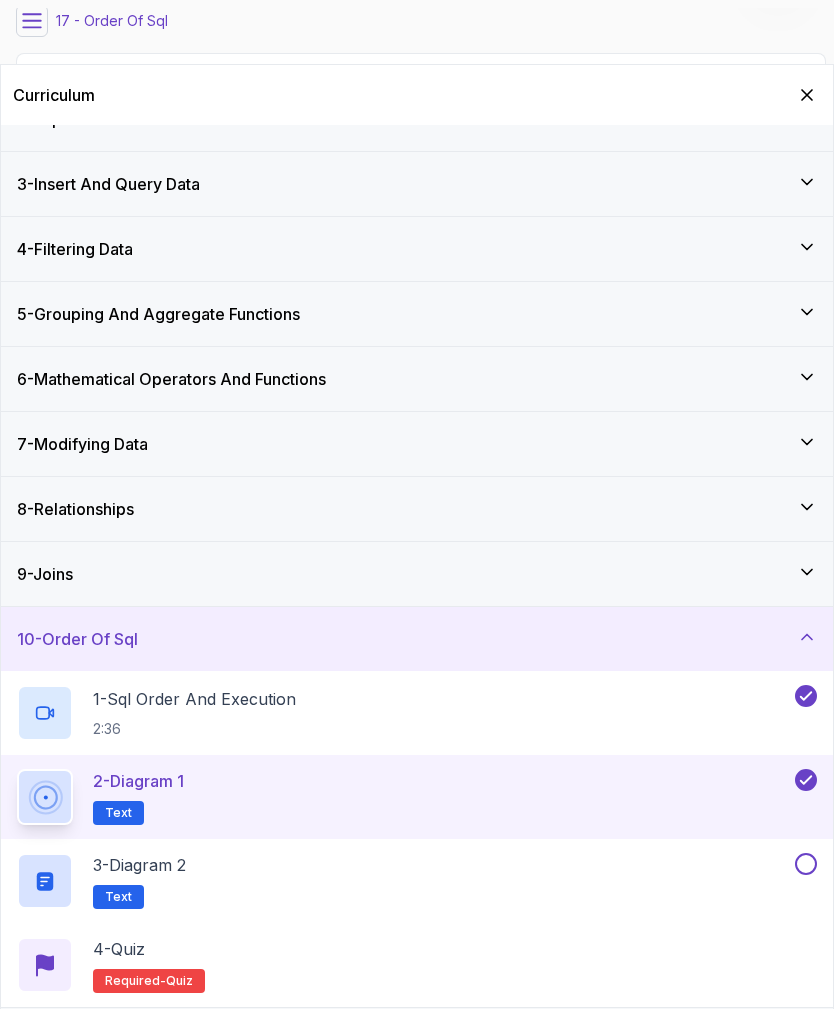 click on "3  -  Diagram 2 Text" at bounding box center (404, 881) 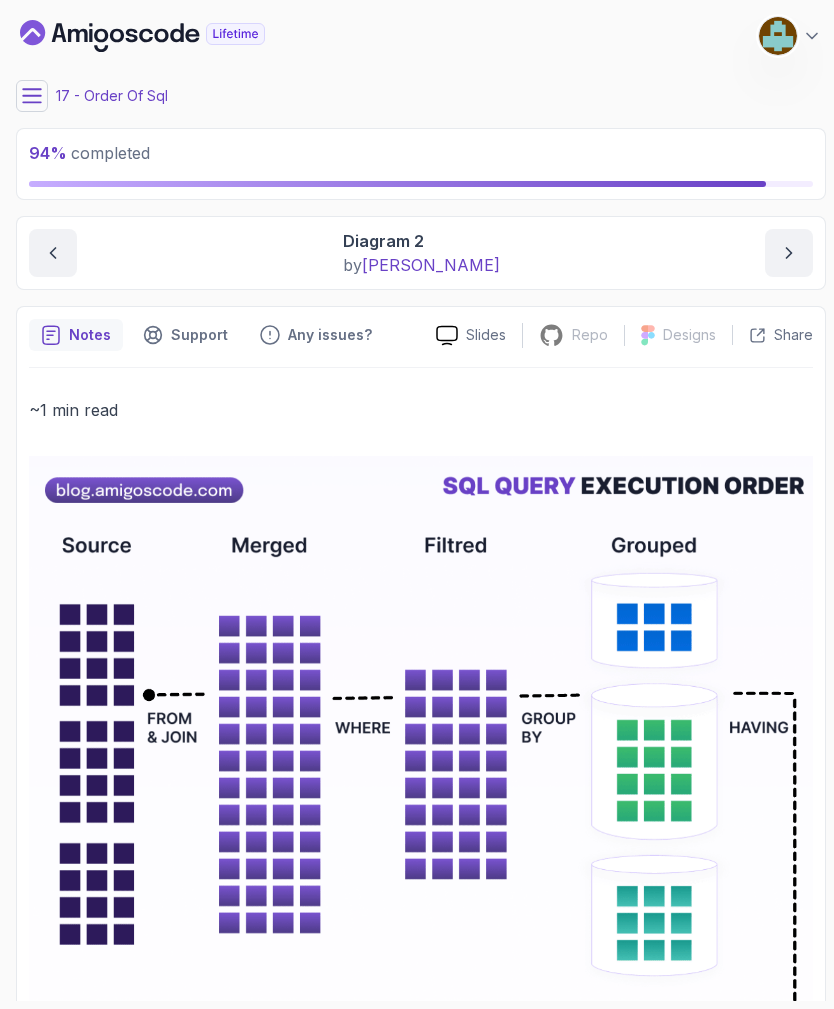 scroll, scrollTop: 0, scrollLeft: 0, axis: both 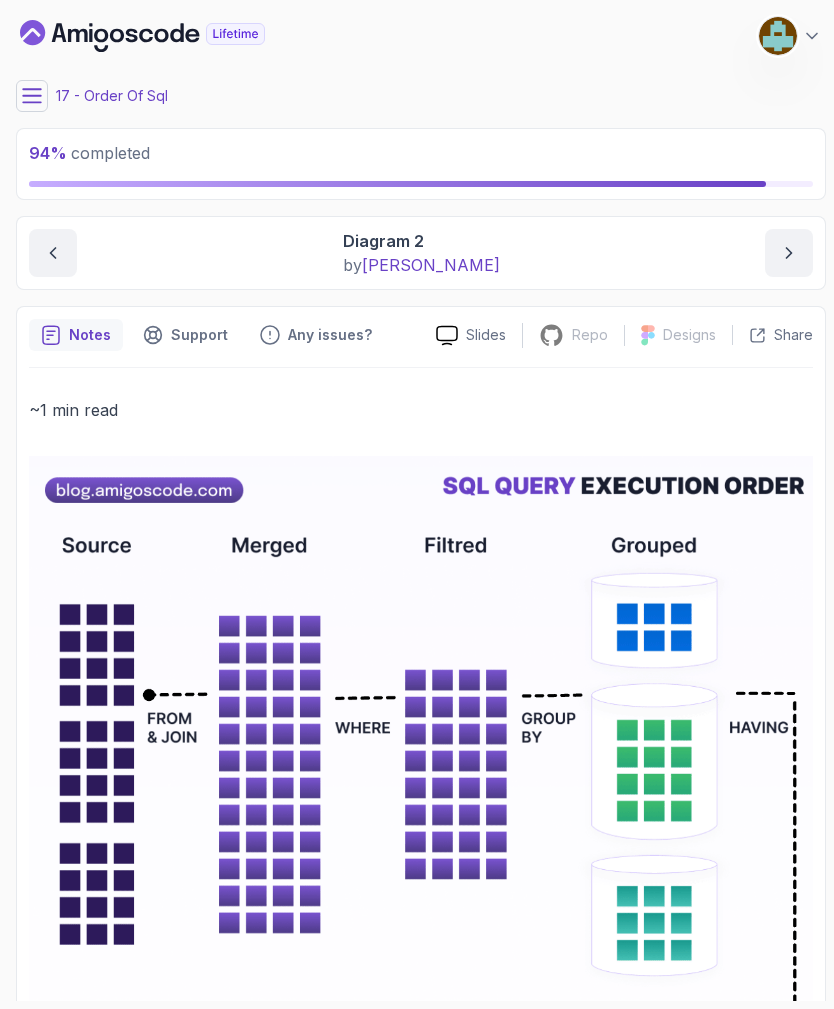 click 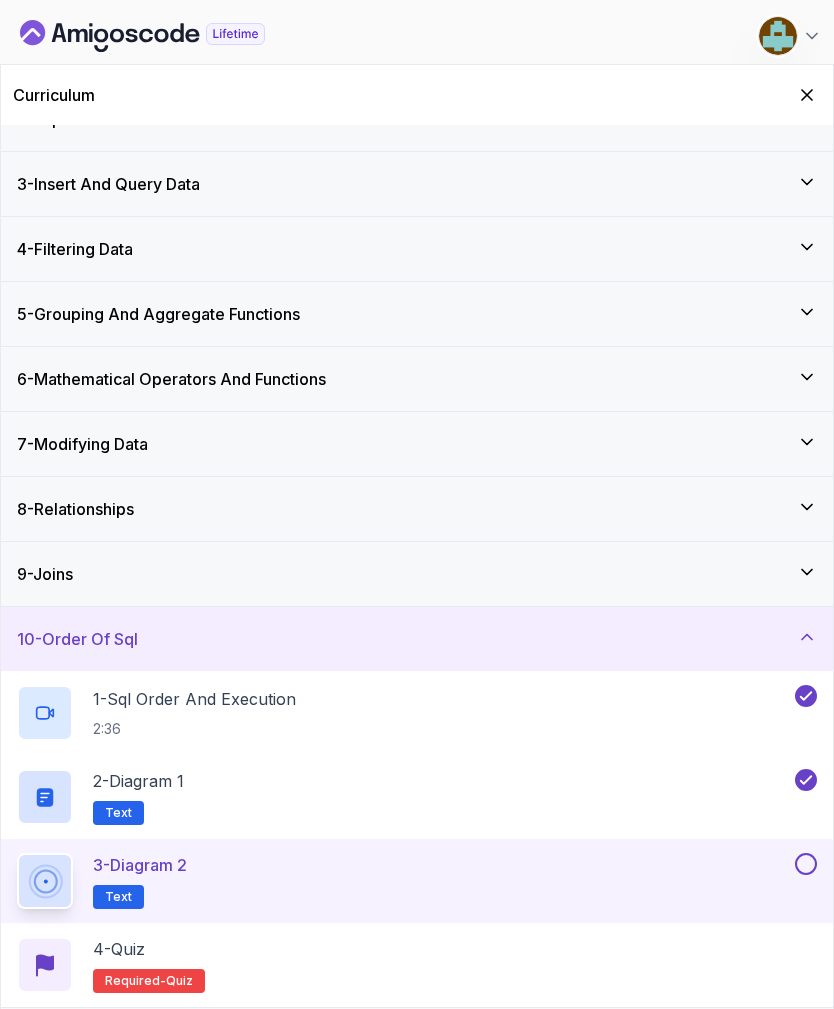 scroll, scrollTop: 103, scrollLeft: 0, axis: vertical 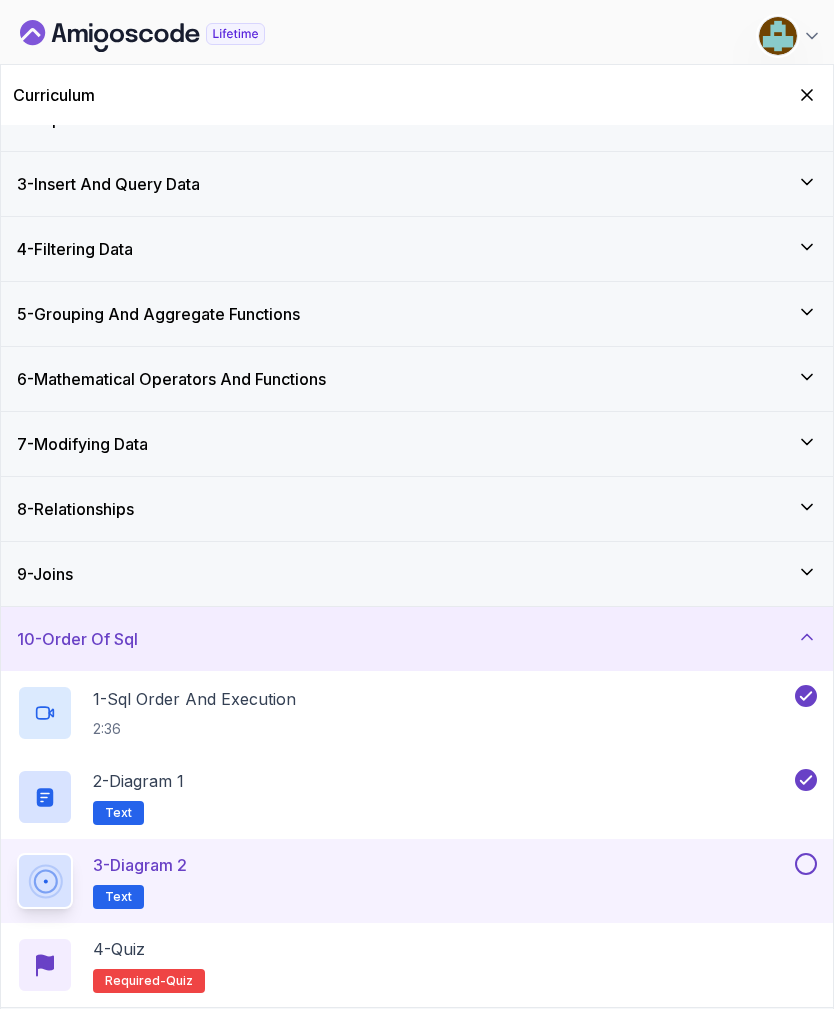 click at bounding box center (806, 864) 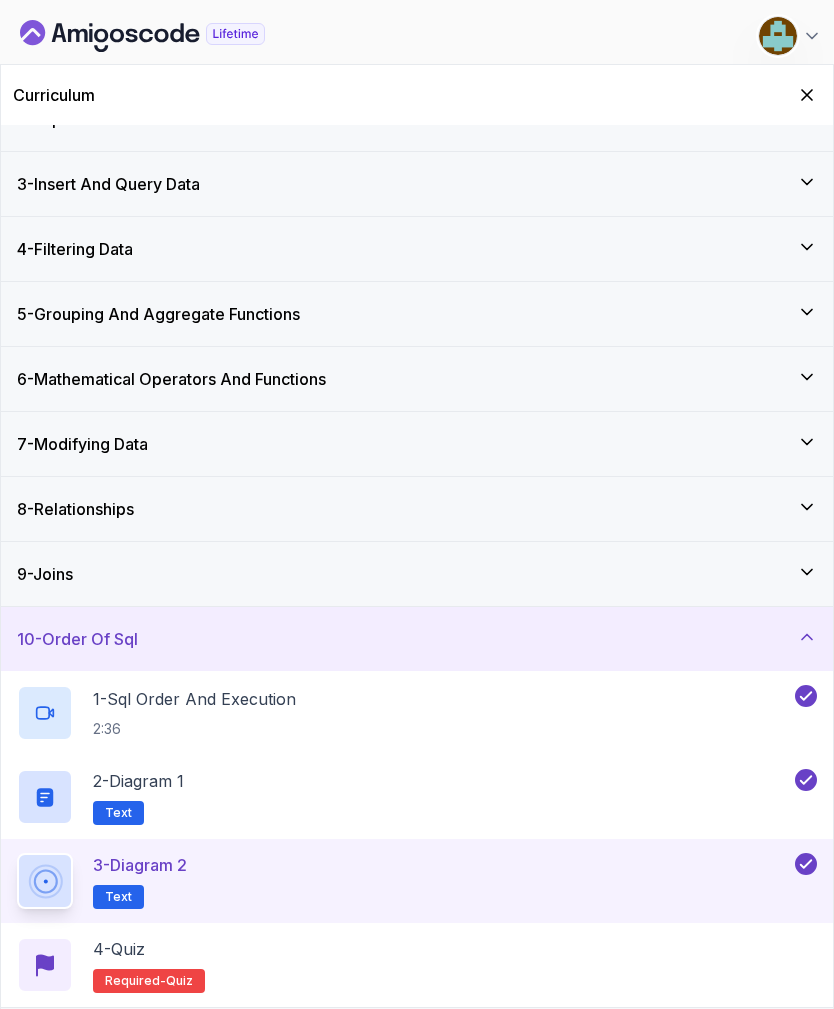 scroll, scrollTop: 64, scrollLeft: 0, axis: vertical 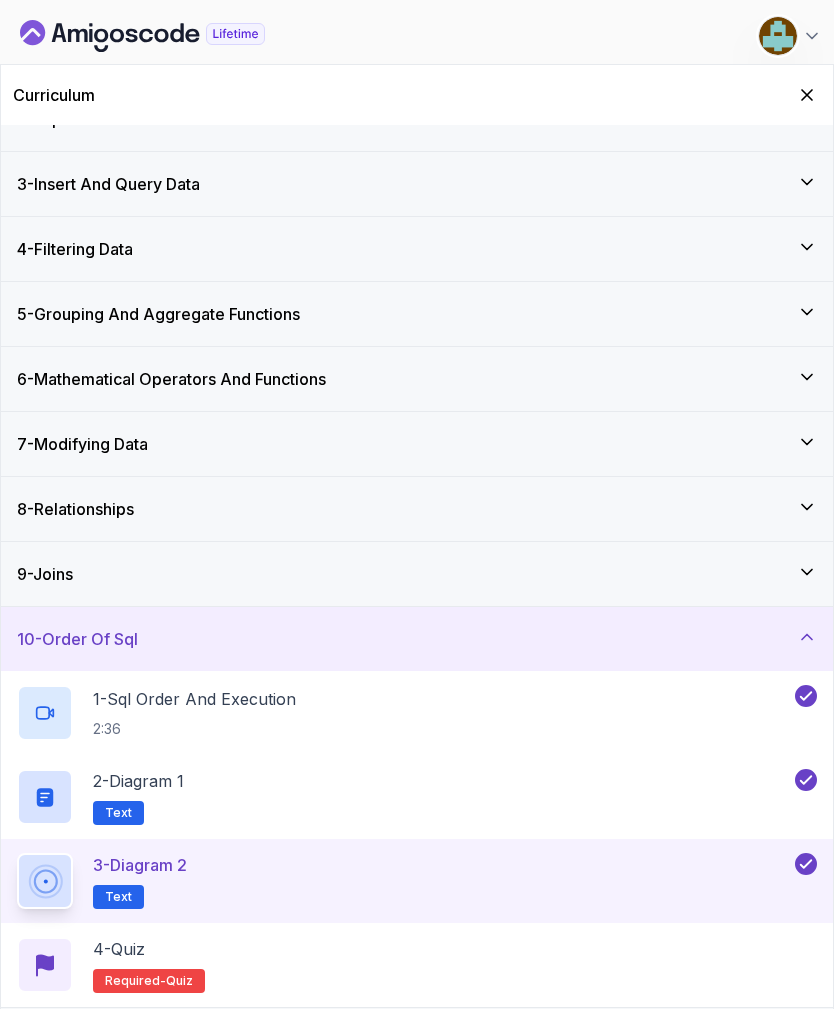 click on "4  -  Quiz Required- quiz" at bounding box center [417, 965] 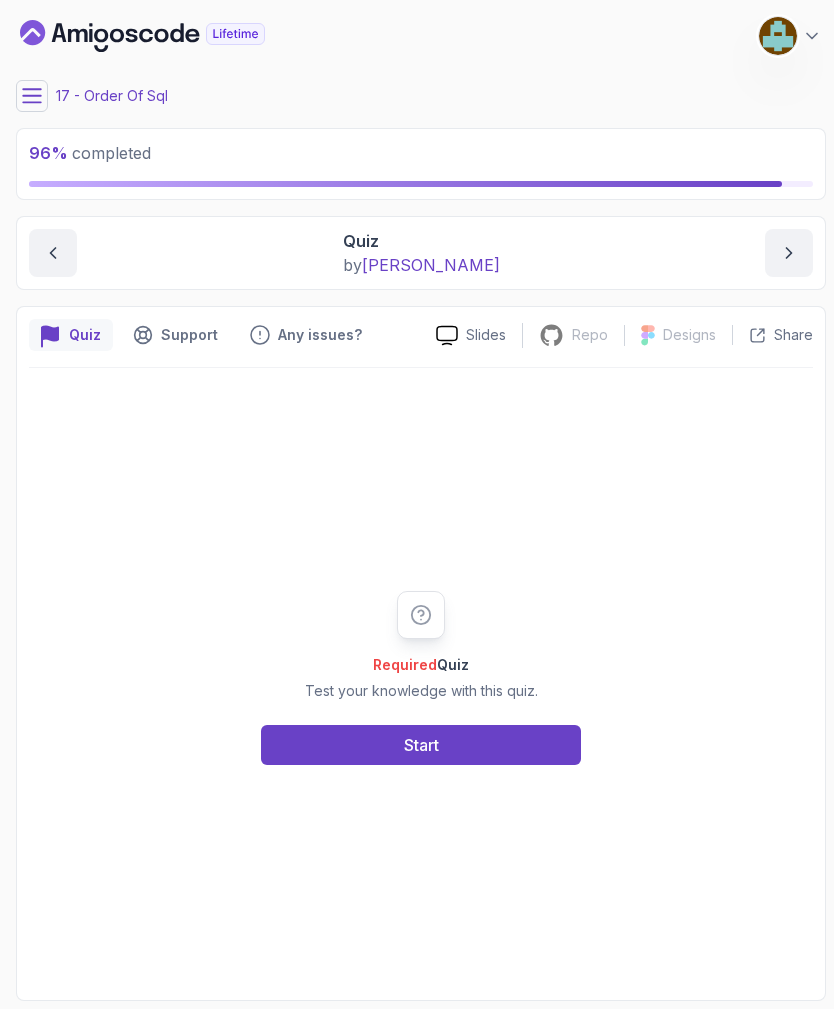 click on "Start" at bounding box center (421, 745) 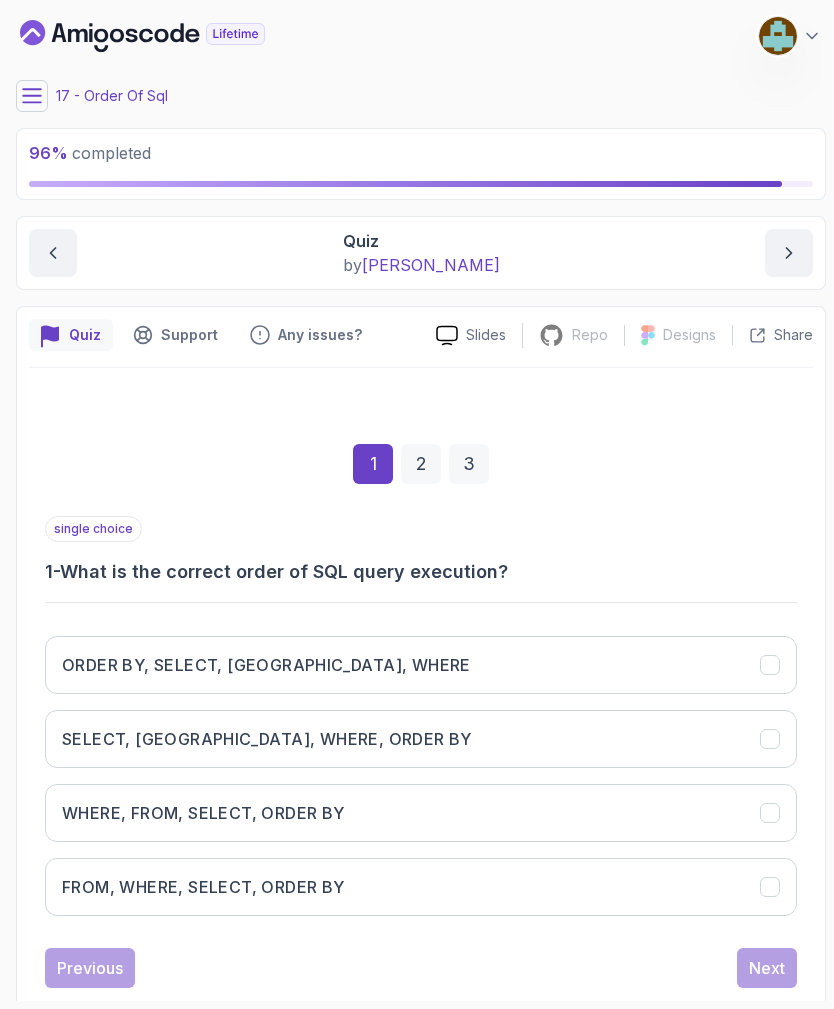 click on "SELECT, [GEOGRAPHIC_DATA], WHERE, ORDER BY" at bounding box center [421, 739] 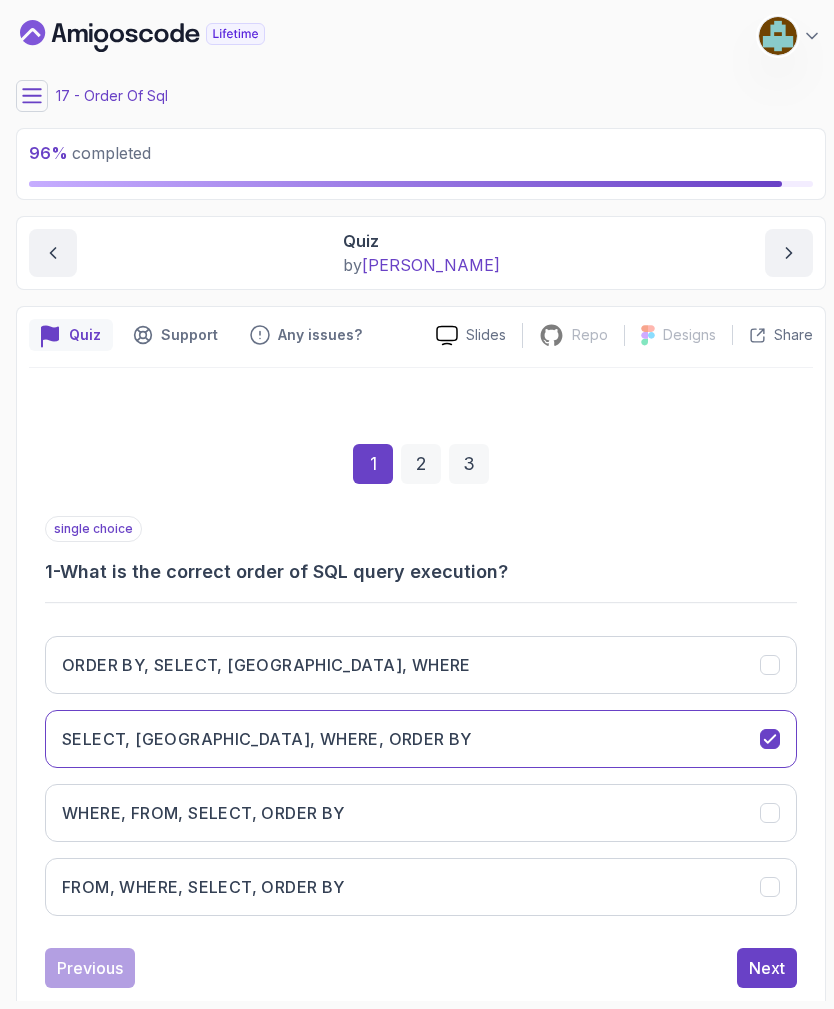 click on "Next" at bounding box center (767, 968) 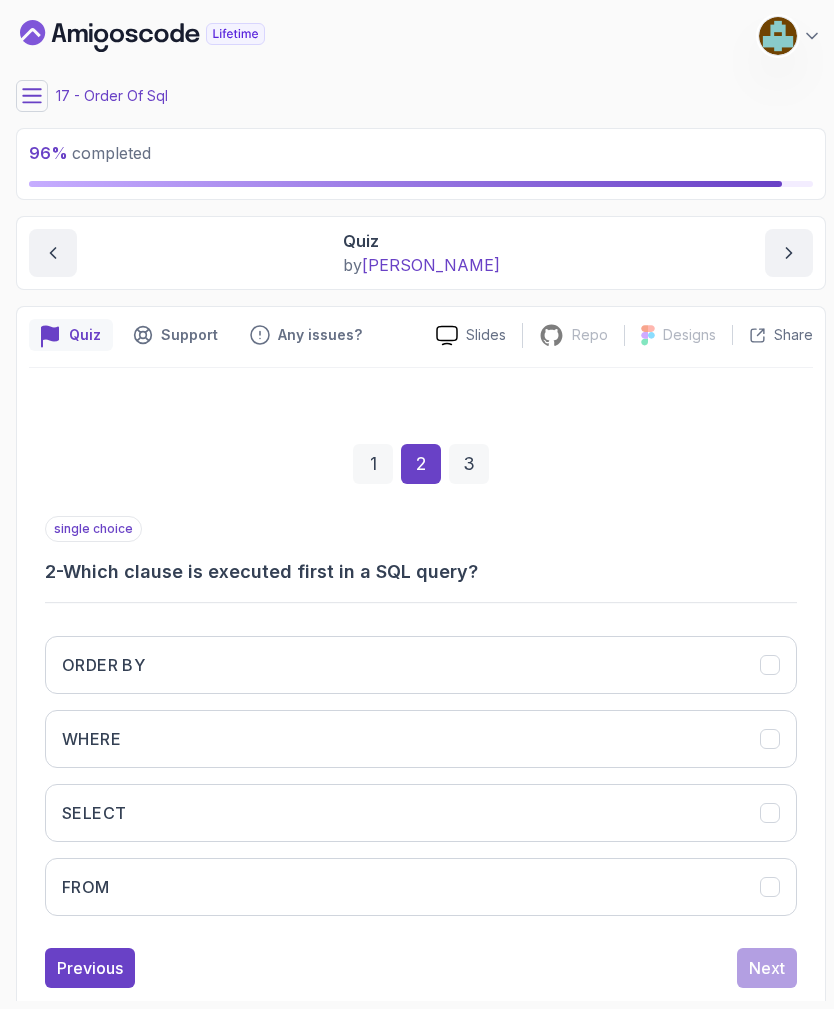 click on "FROM" at bounding box center [421, 887] 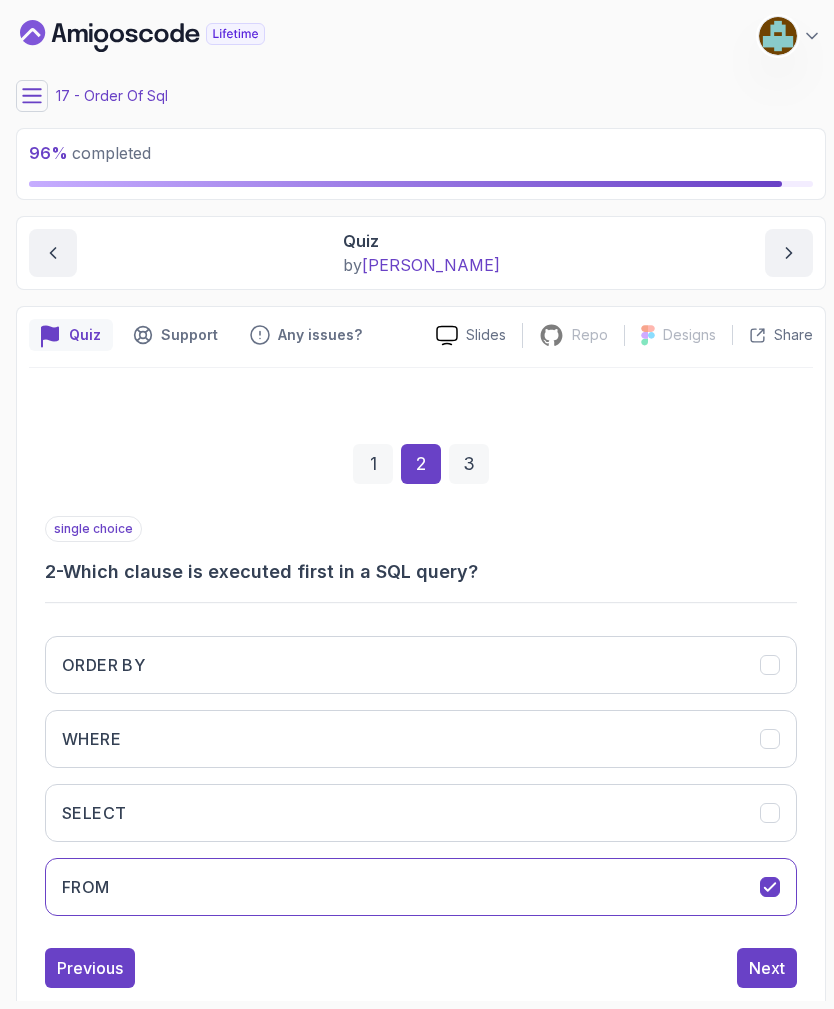 click on "Next" at bounding box center (767, 968) 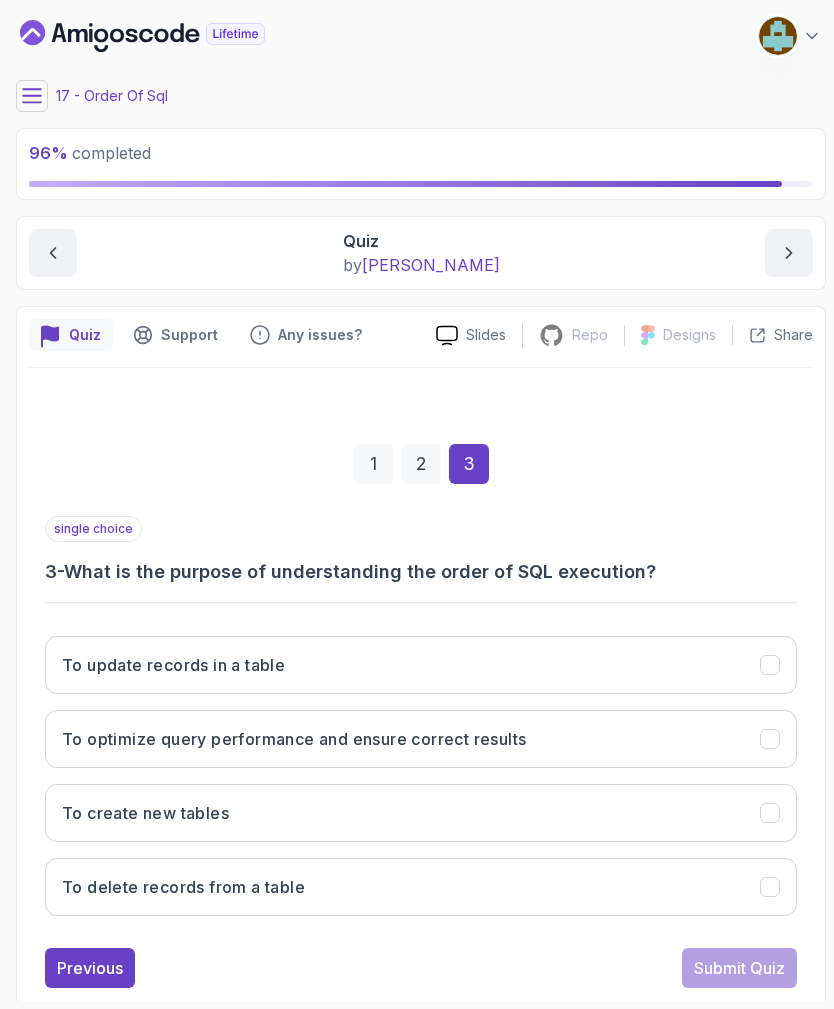 click on "To optimize query performance and ensure correct results" at bounding box center [421, 739] 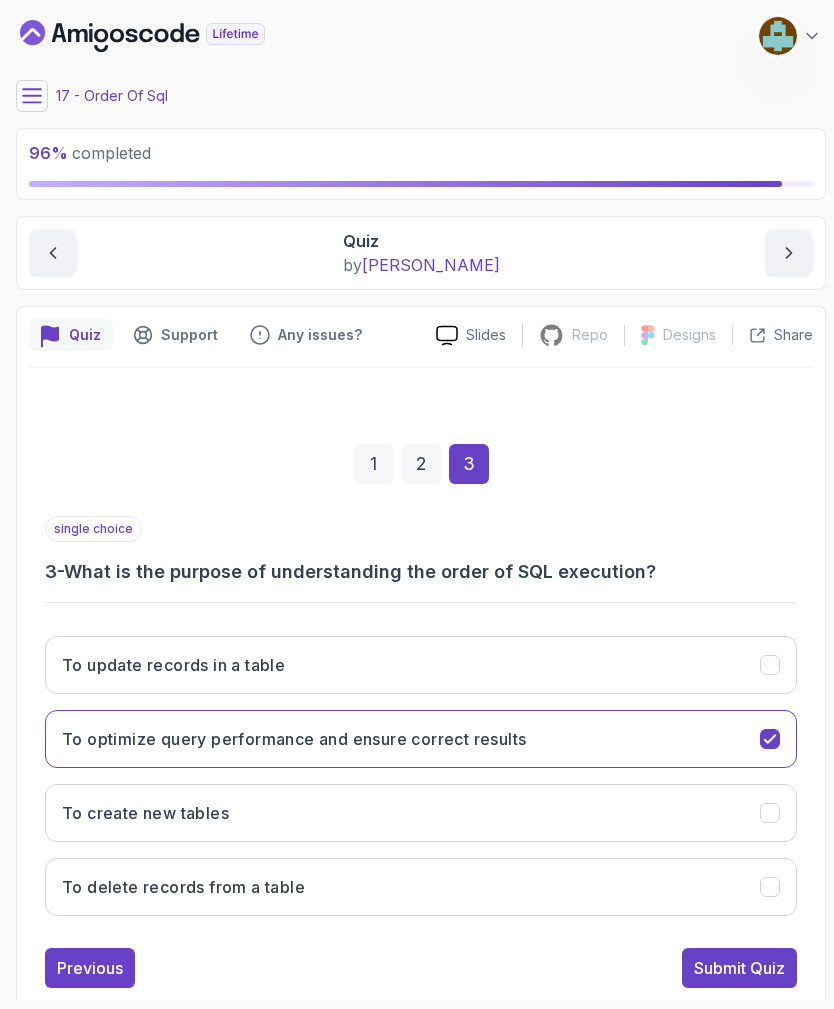 click on "Submit Quiz" at bounding box center (739, 968) 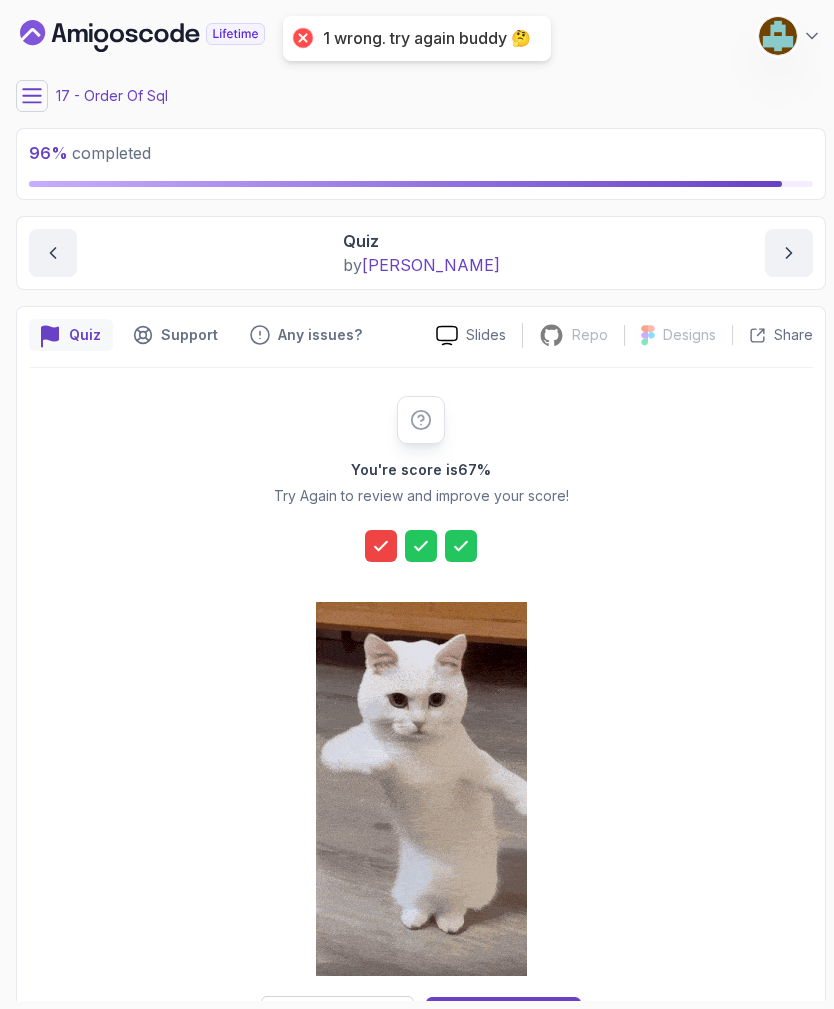 click on "Try Again" at bounding box center (338, 1017) 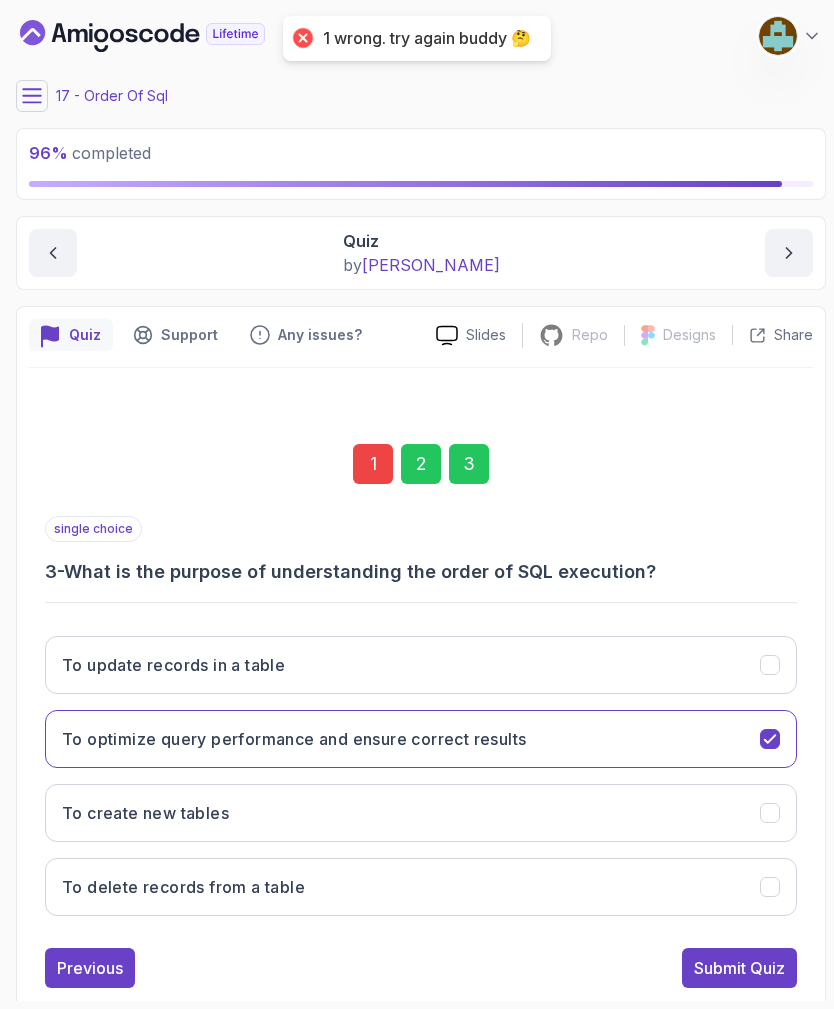 click on "1" at bounding box center [373, 464] 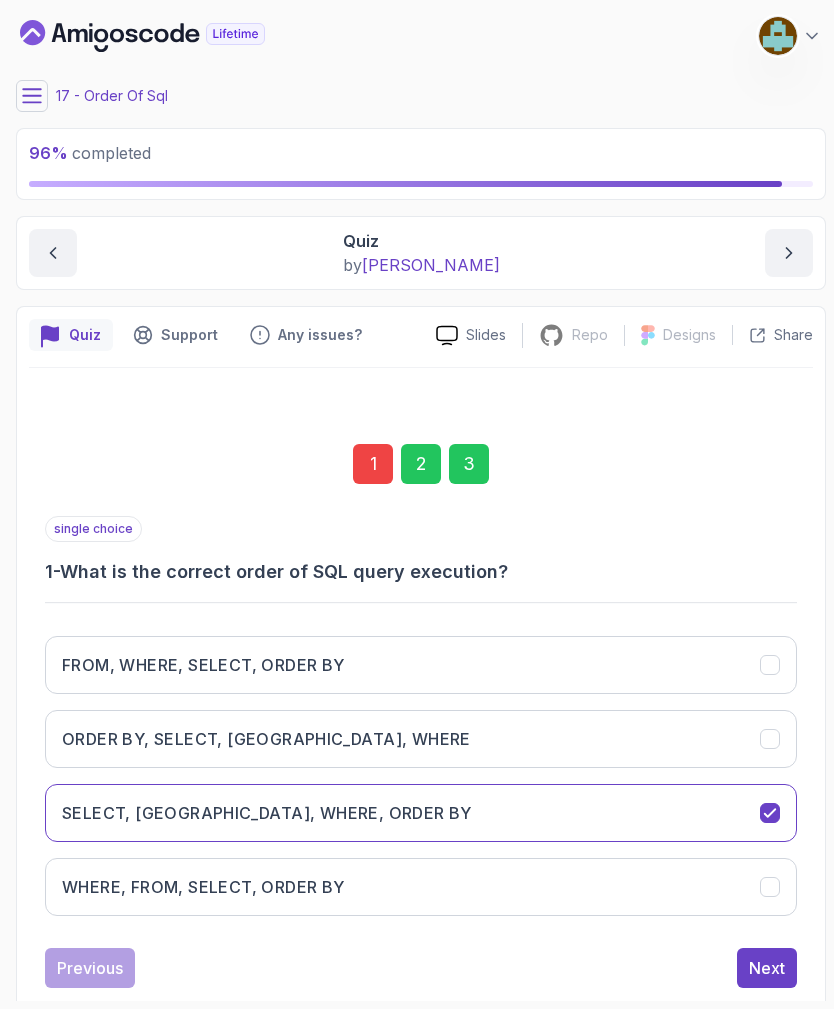 click on "FROM, WHERE, SELECT, ORDER BY" at bounding box center (421, 665) 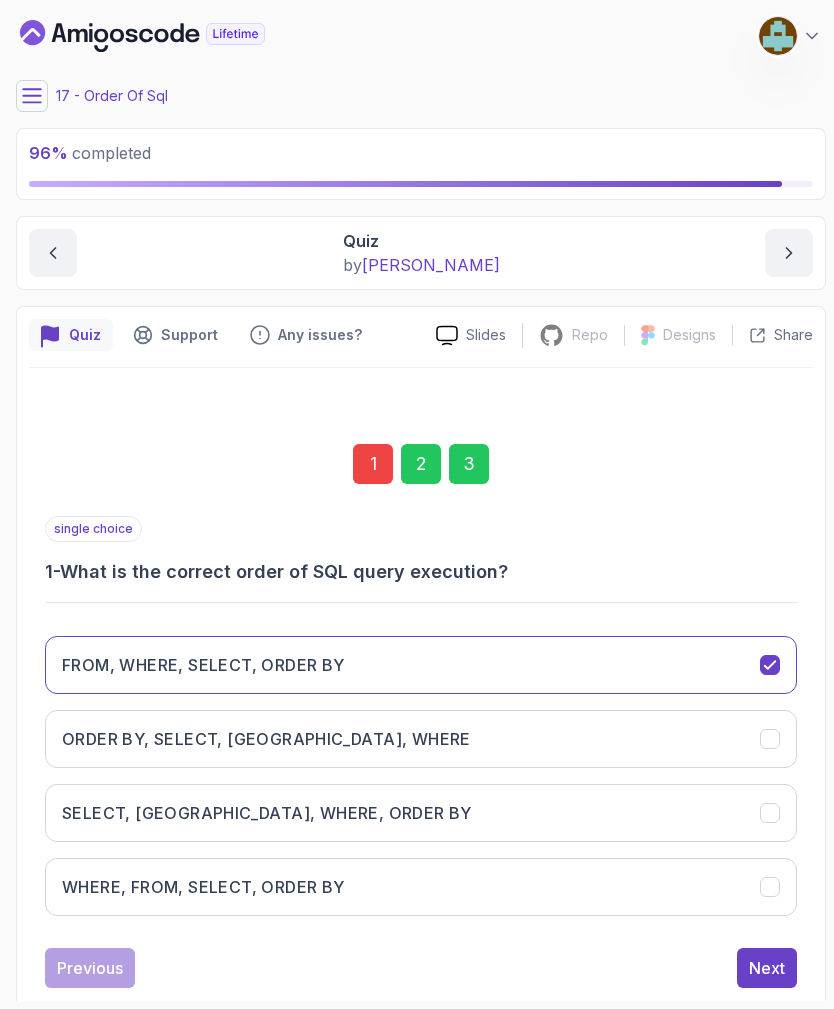click on "Next" at bounding box center (767, 968) 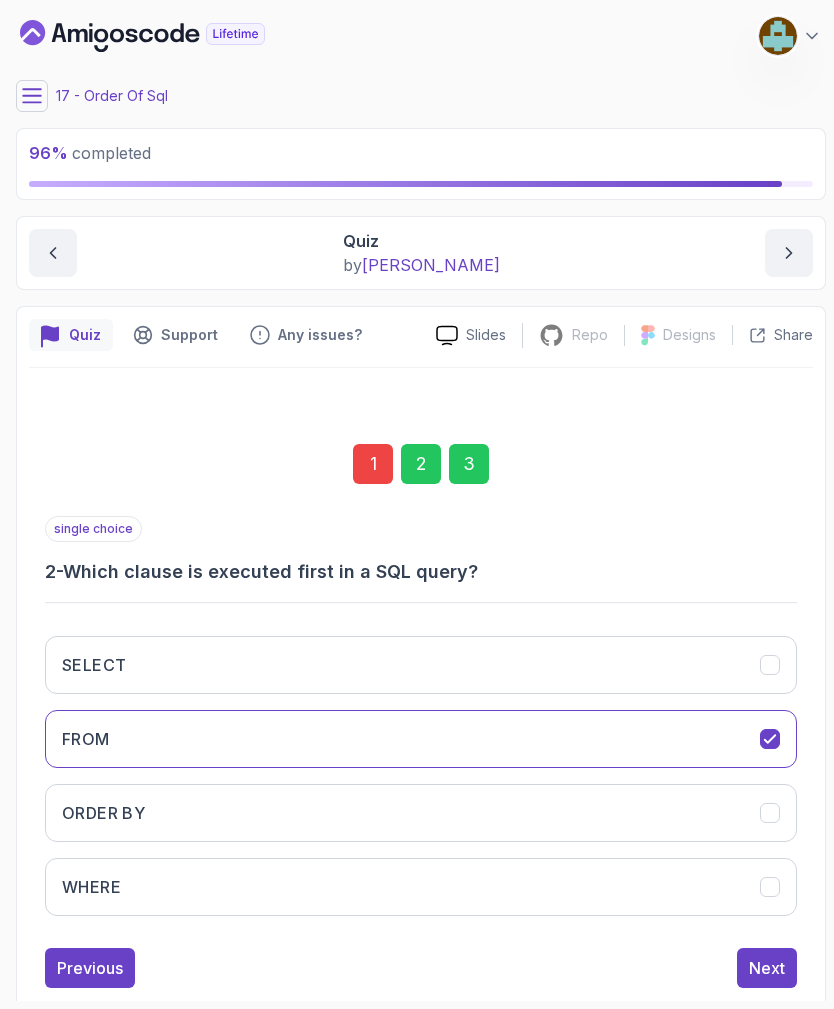 click on "Next" at bounding box center [767, 968] 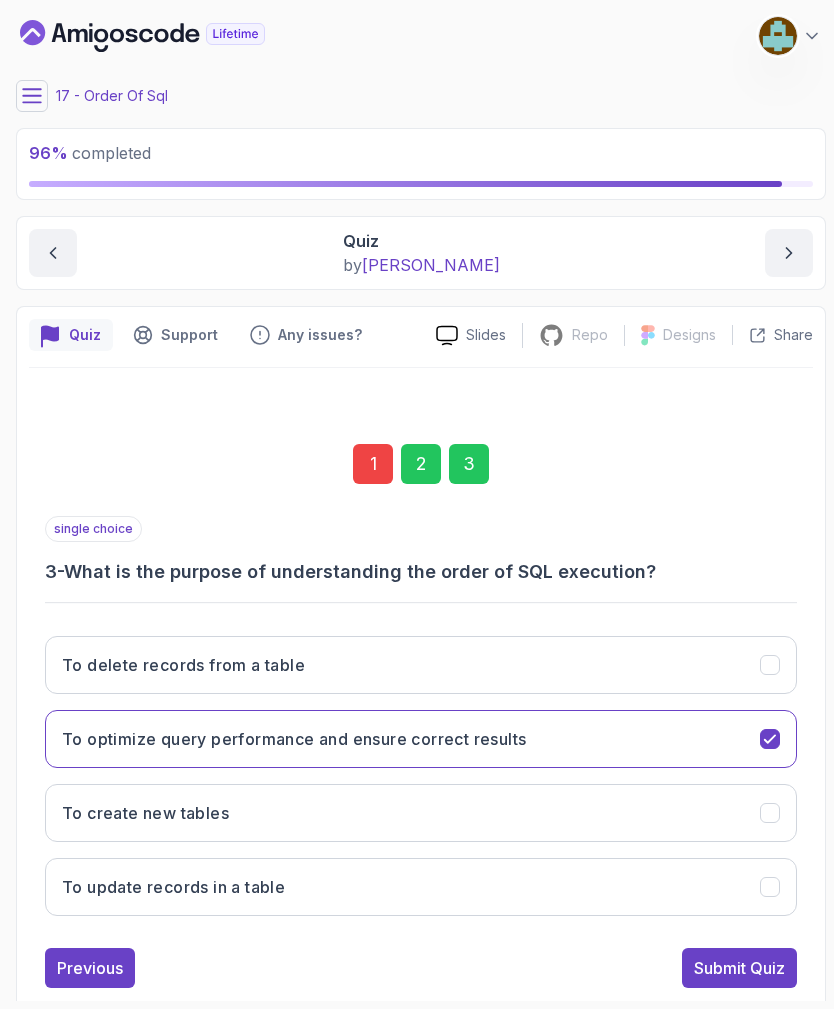 click on "Submit Quiz" at bounding box center (739, 968) 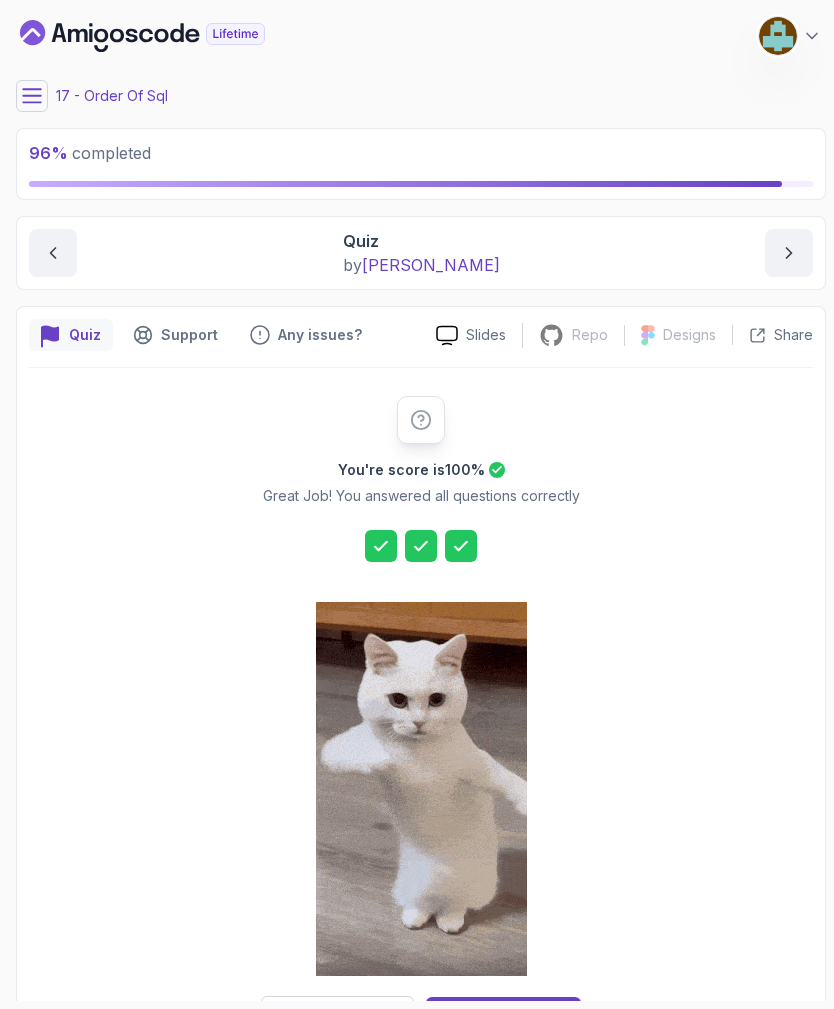 click on "Next Lecture" at bounding box center [504, 1017] 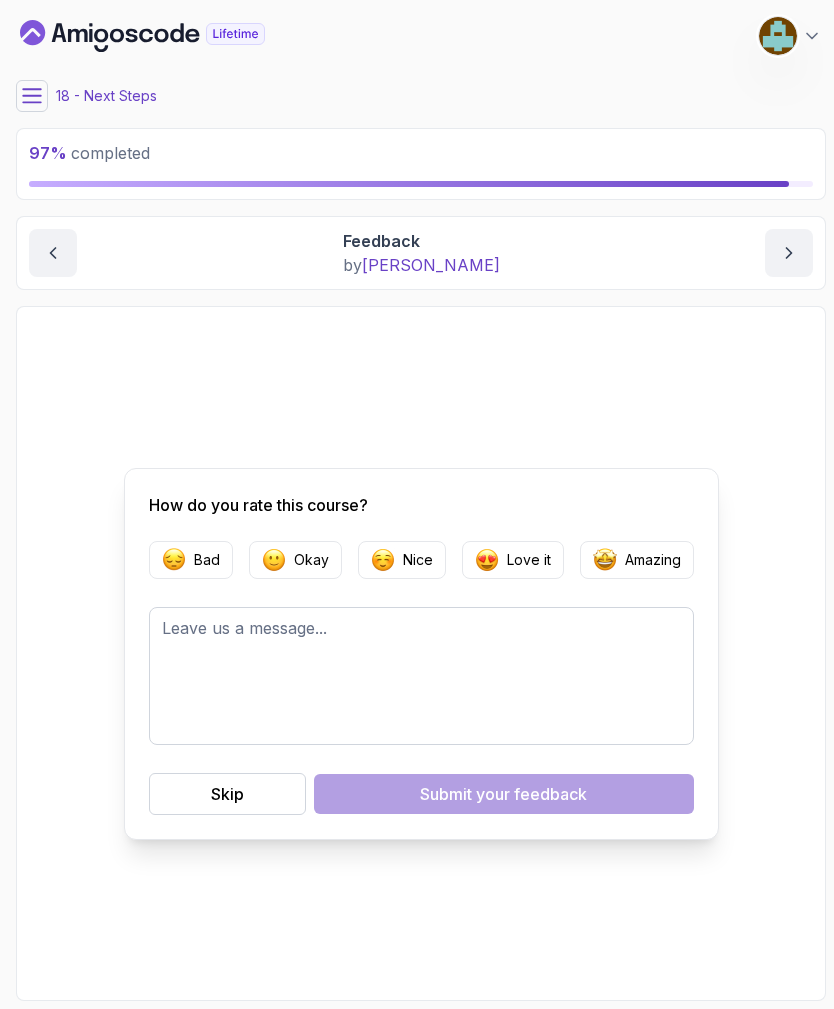 click on "Nice" at bounding box center [418, 560] 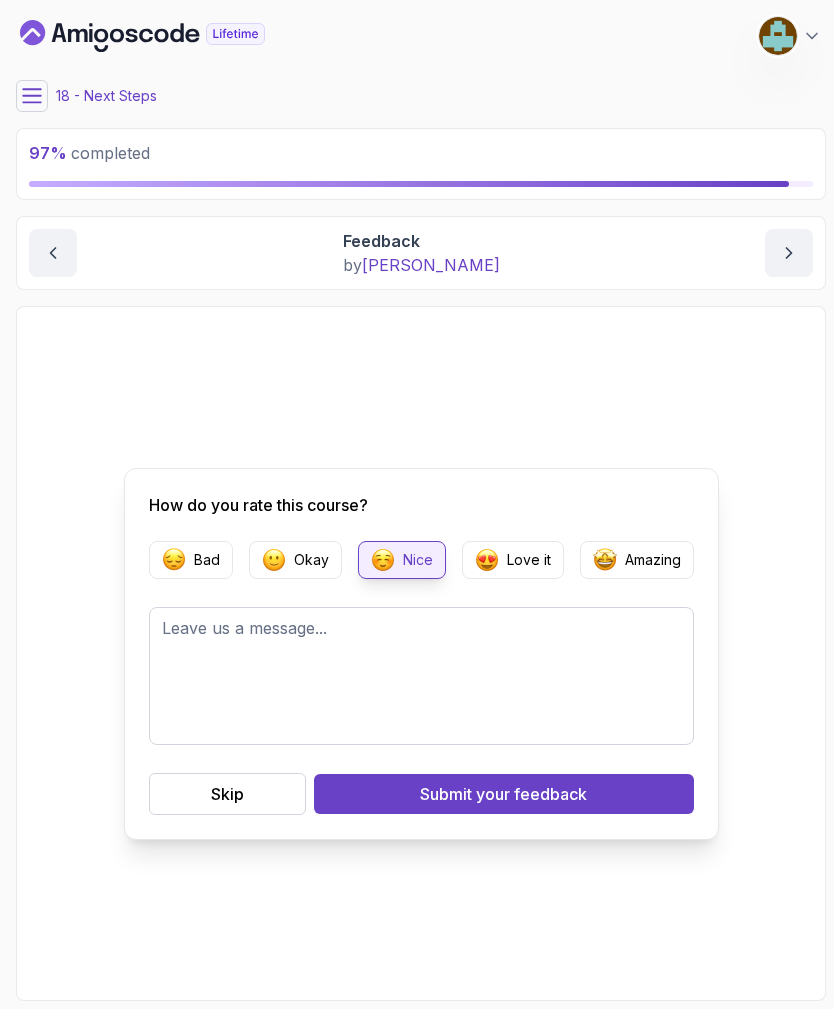 click on "Submit   your feedback" at bounding box center [504, 794] 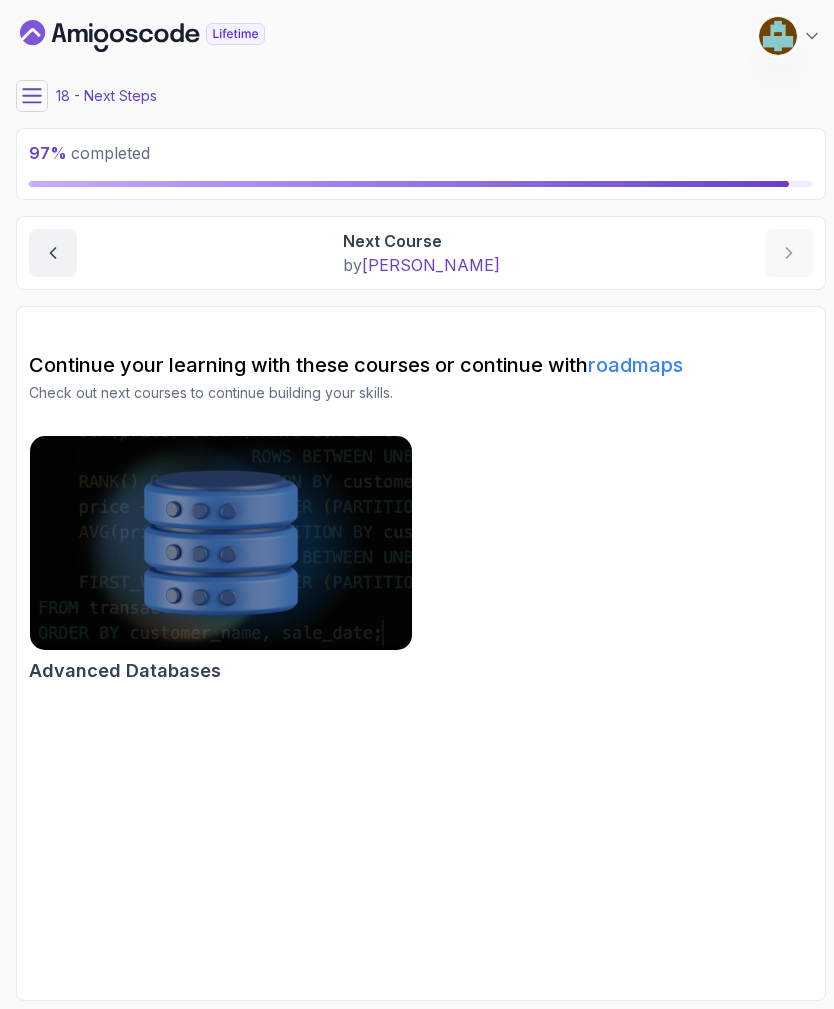 click at bounding box center [32, 96] 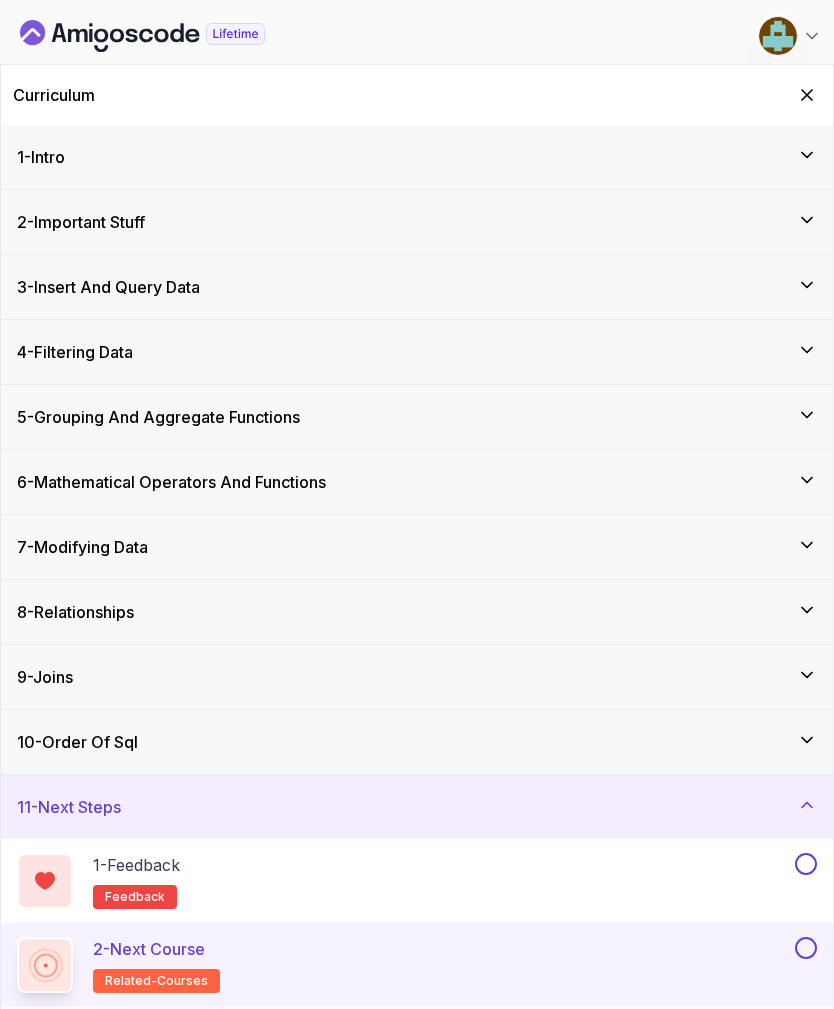 click at bounding box center [806, 864] 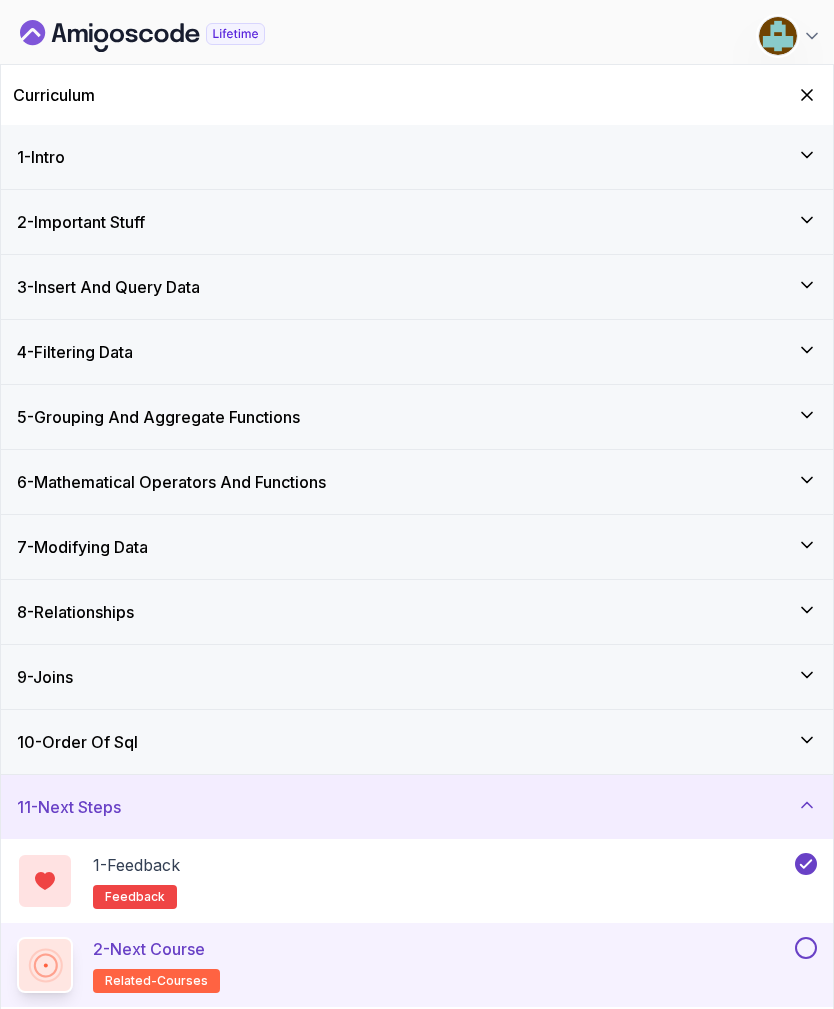 click at bounding box center (806, 948) 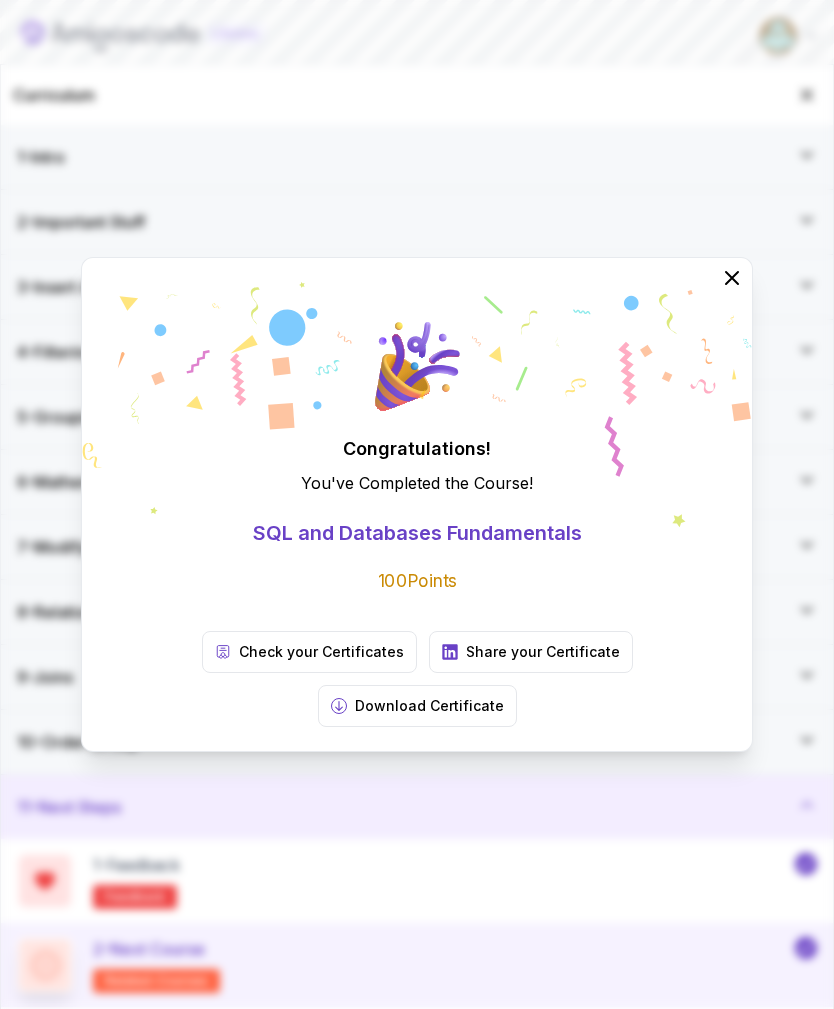 click 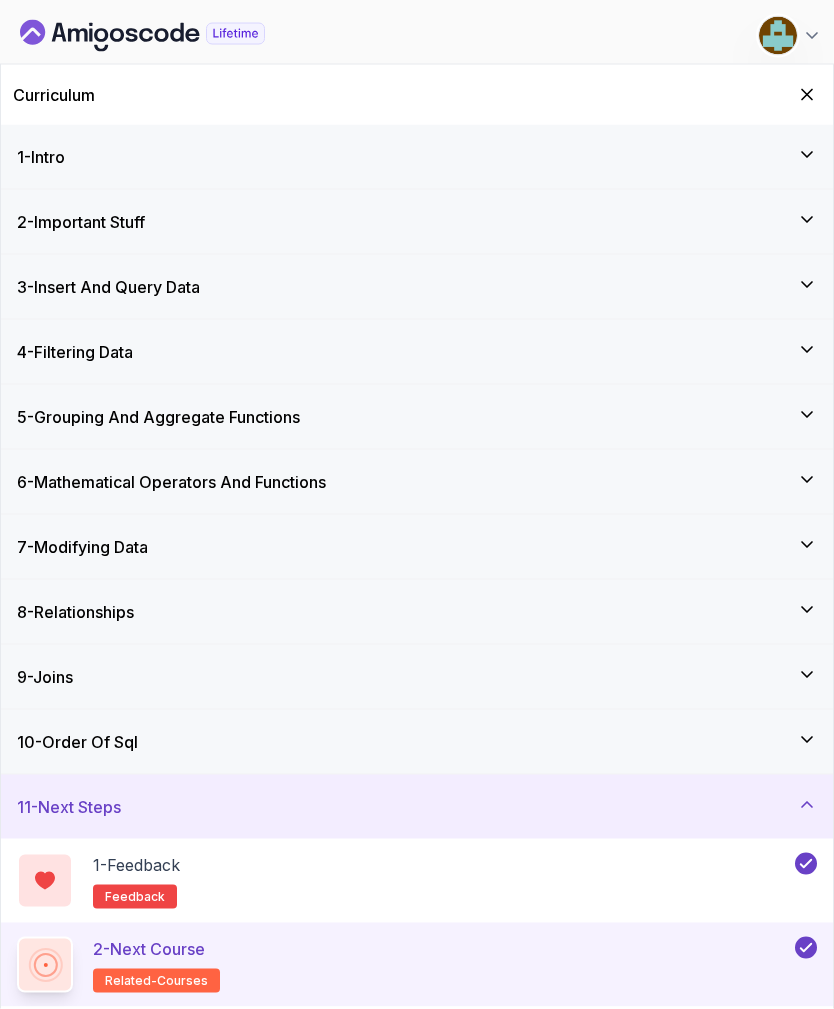 scroll, scrollTop: 0, scrollLeft: 0, axis: both 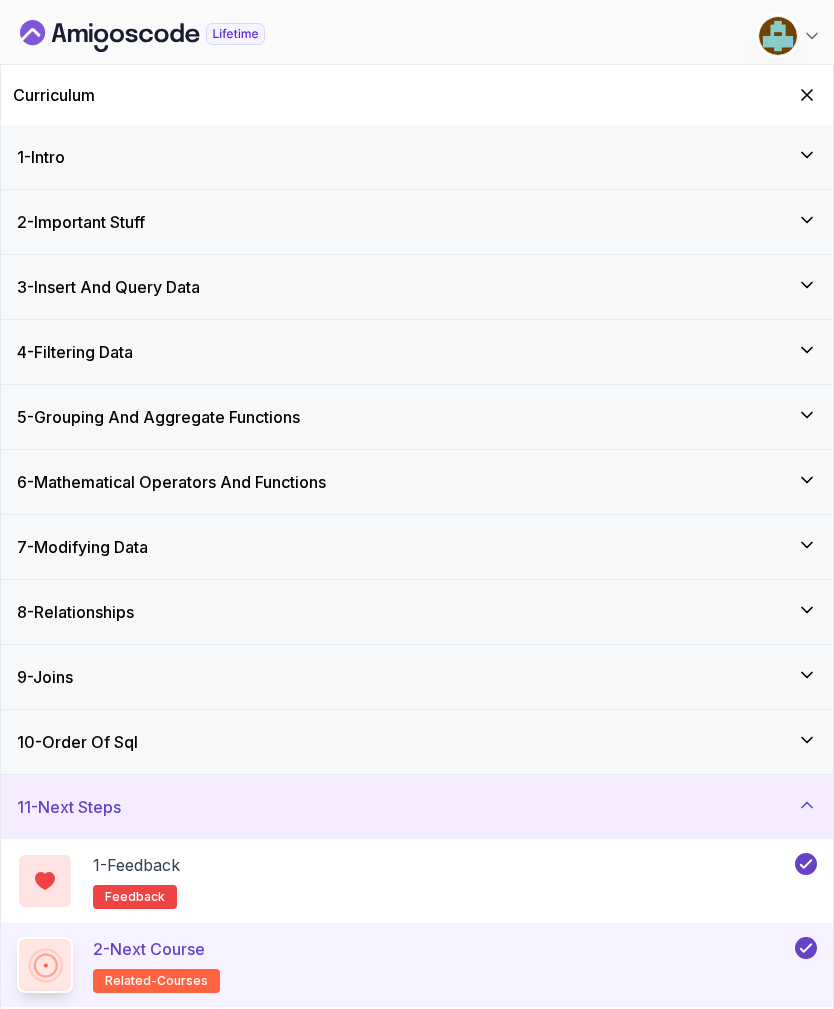 click on "Curriculum" at bounding box center [417, 95] 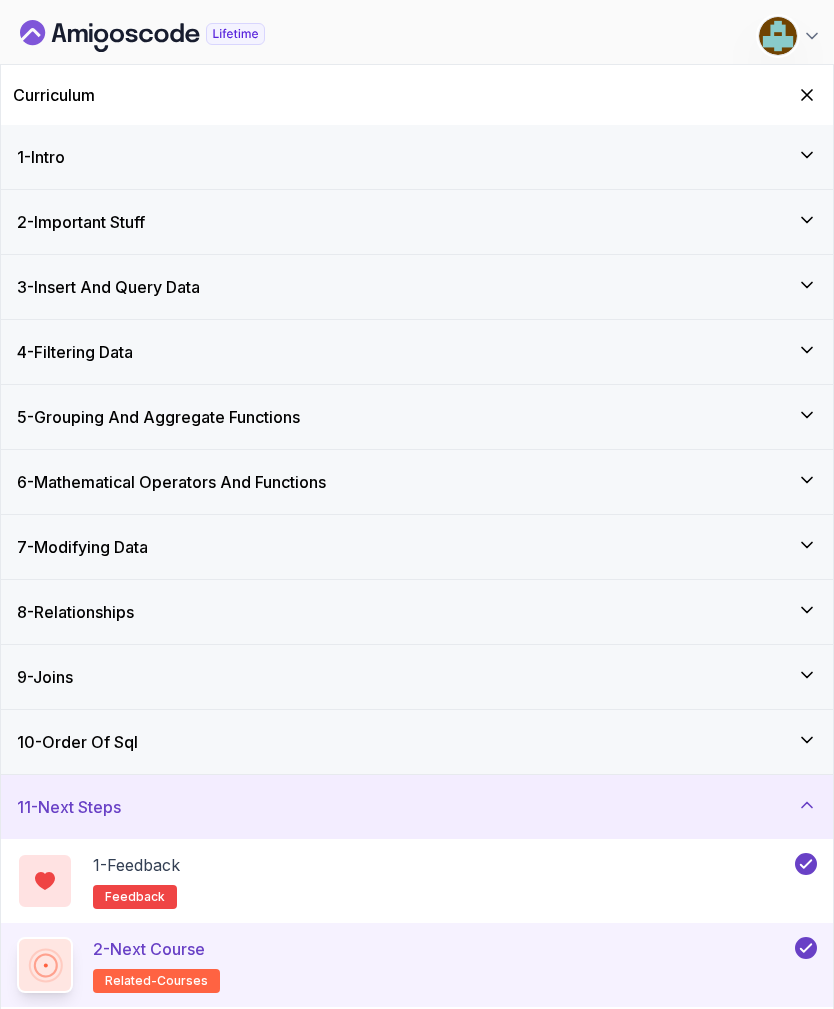 click at bounding box center (807, 95) 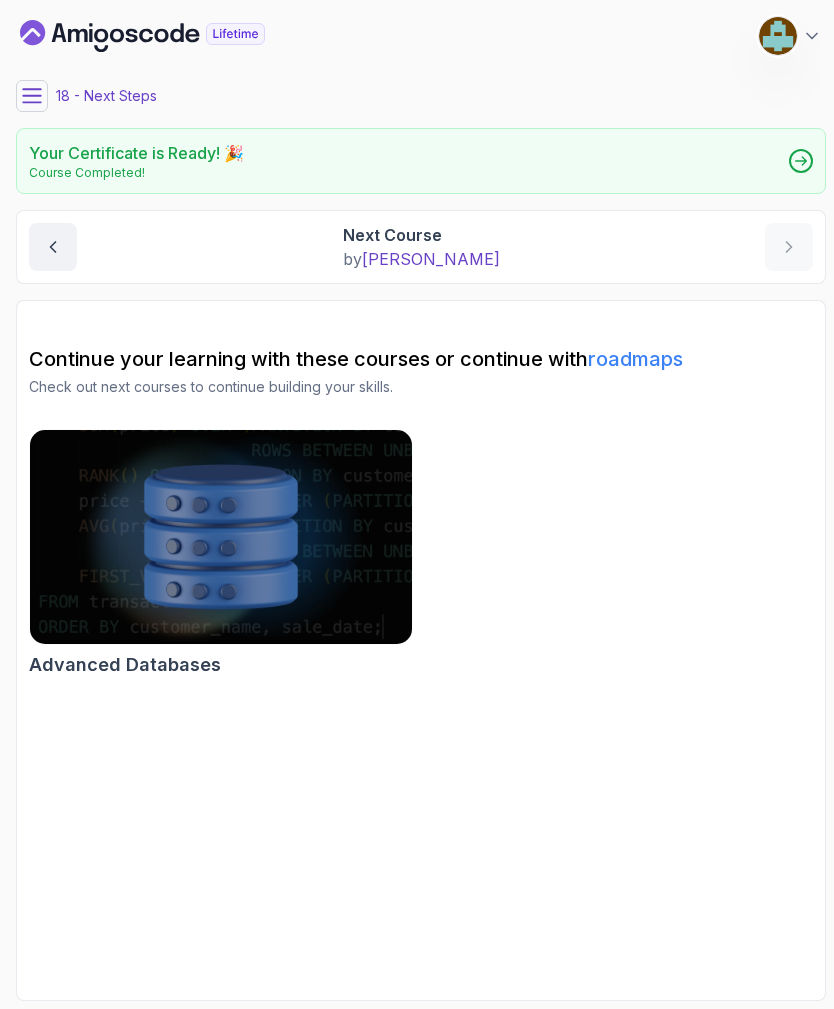 click at bounding box center [32, 96] 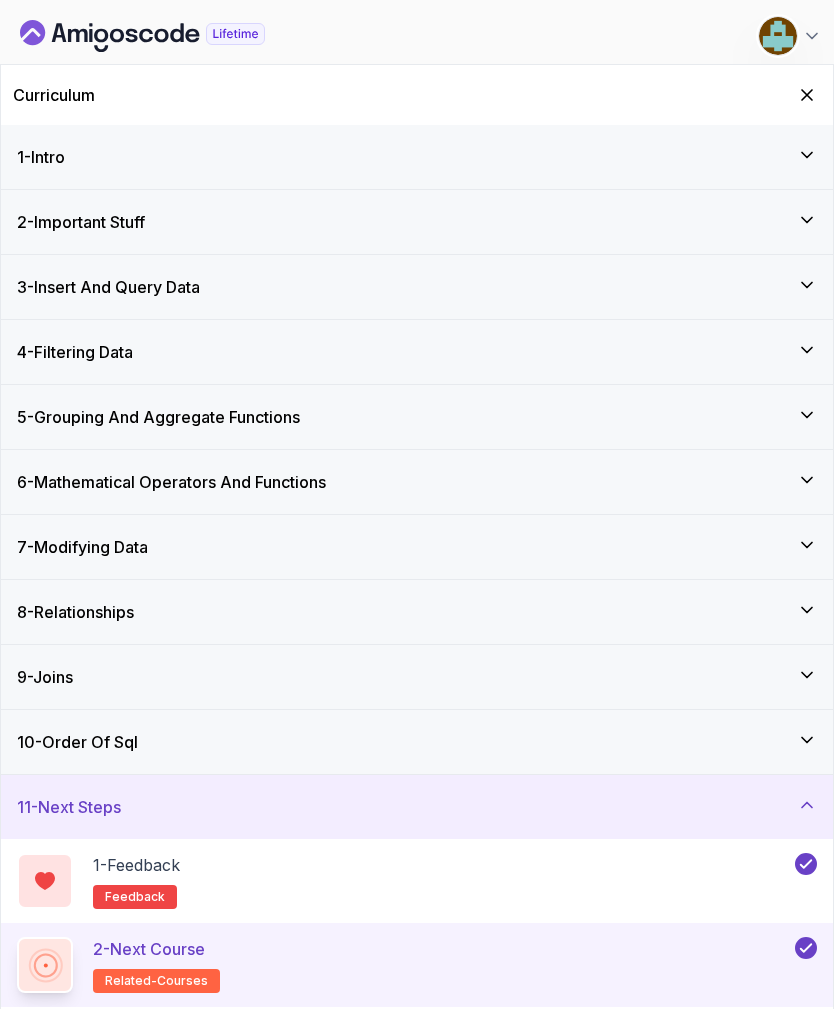 click on "Curriculum" at bounding box center [417, 95] 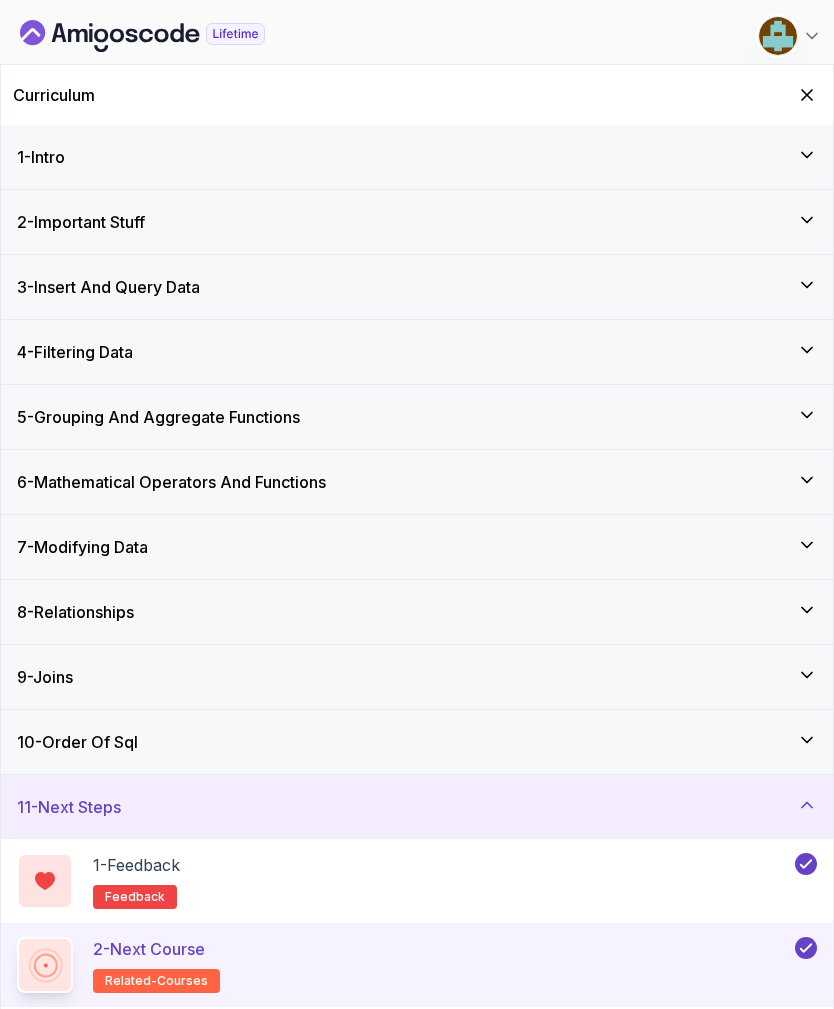 click 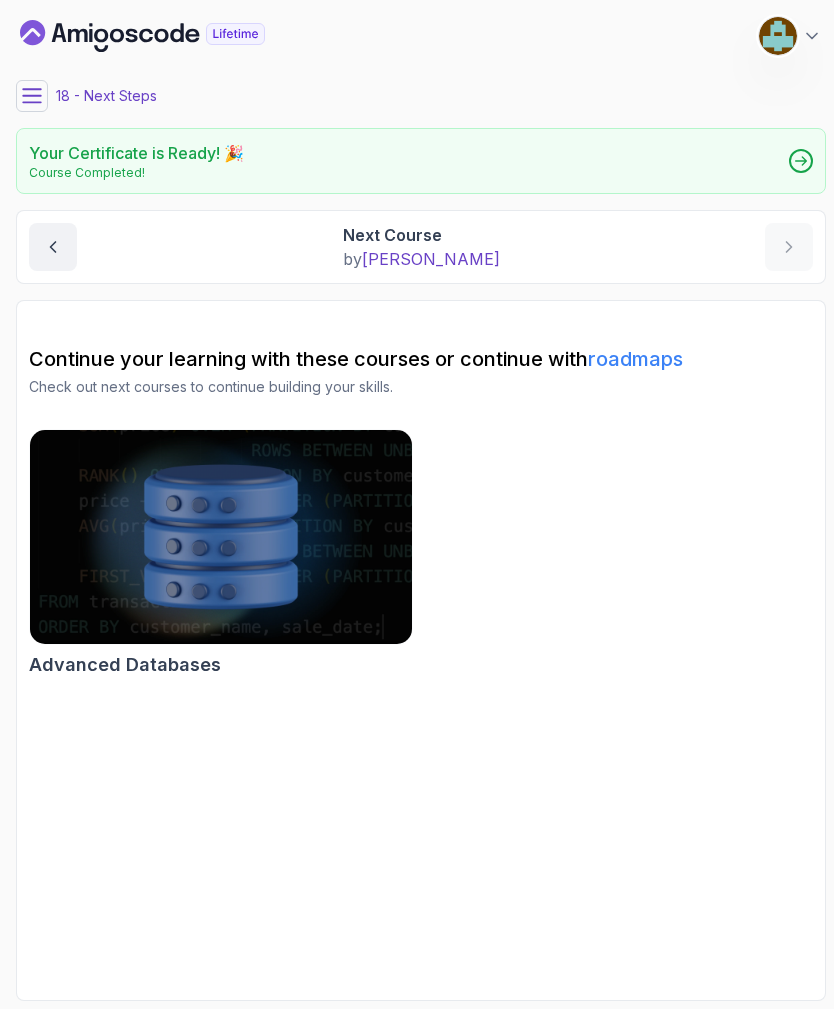 click 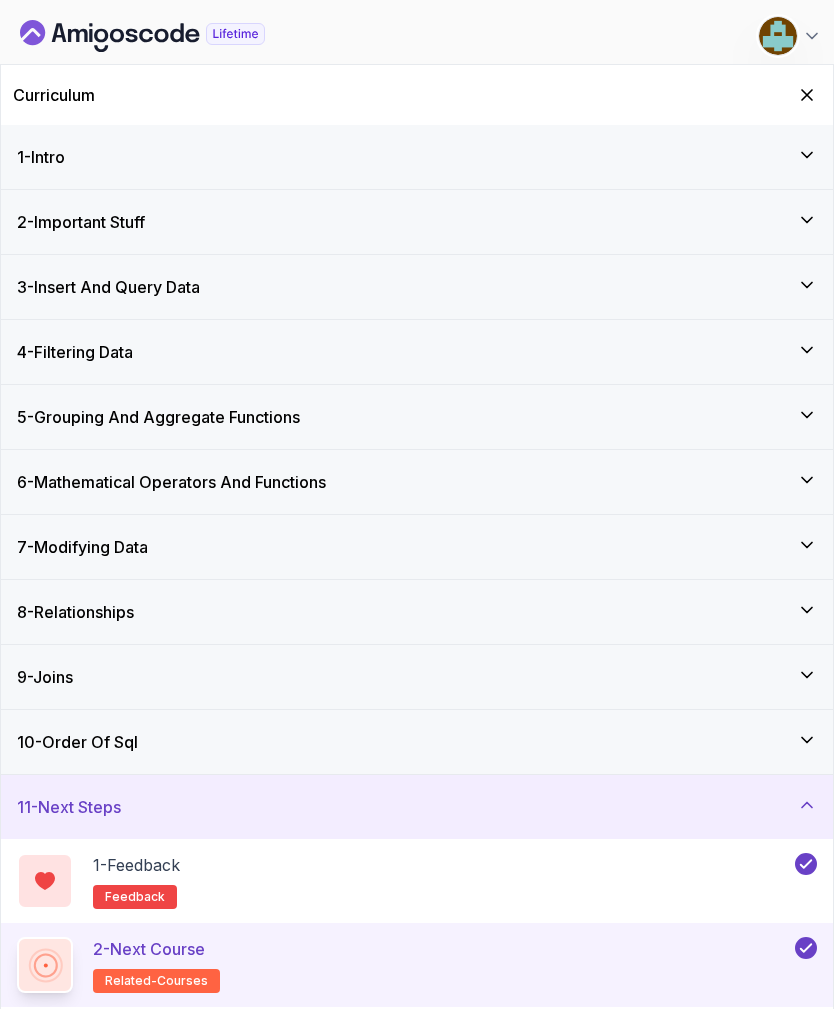 click 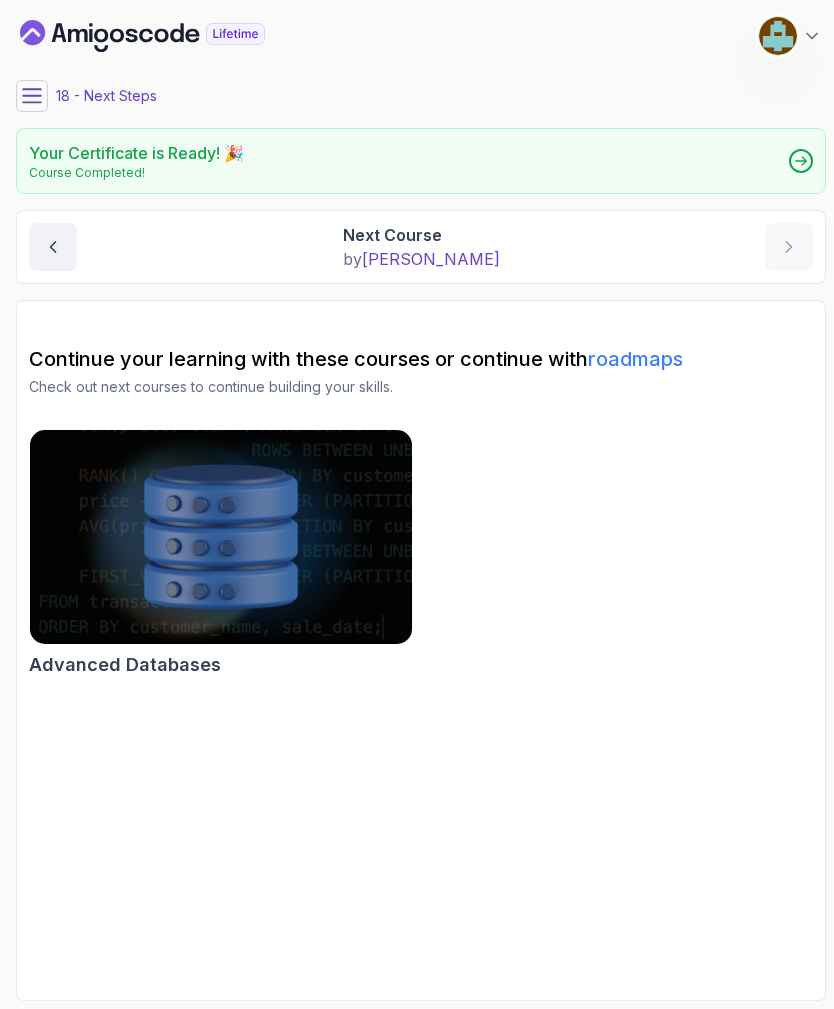 click on "18 - Next Steps" at bounding box center (421, 96) 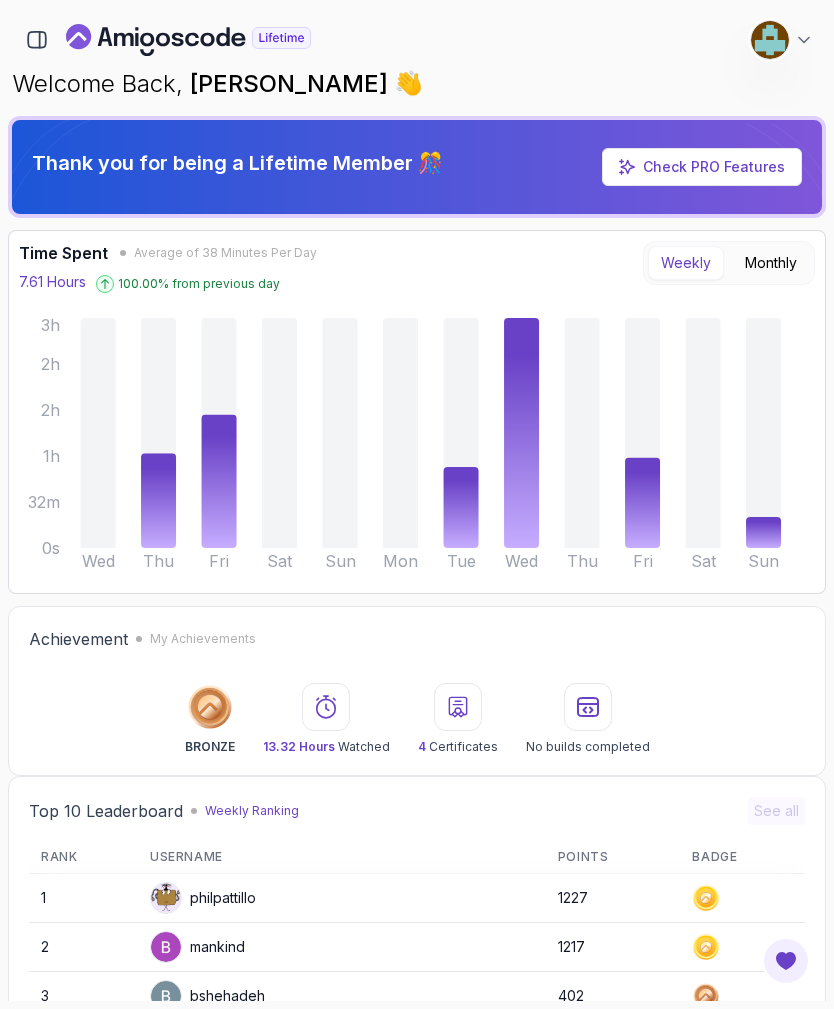 click 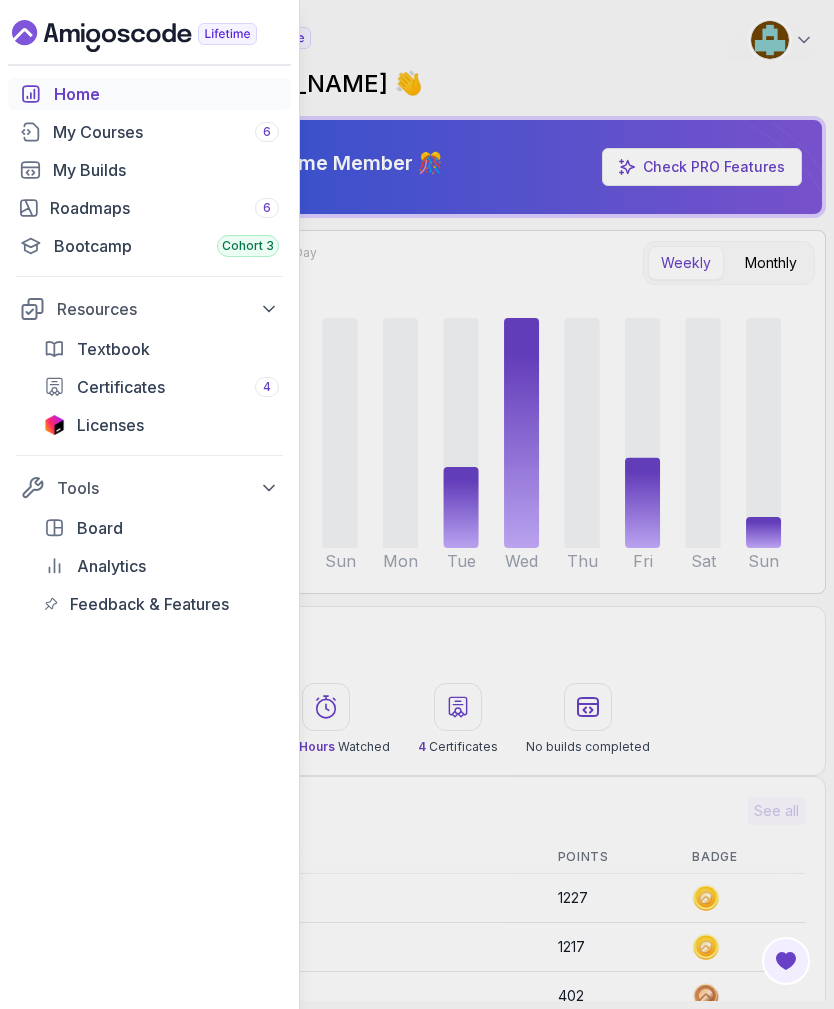click on "Roadmaps 6" at bounding box center (164, 208) 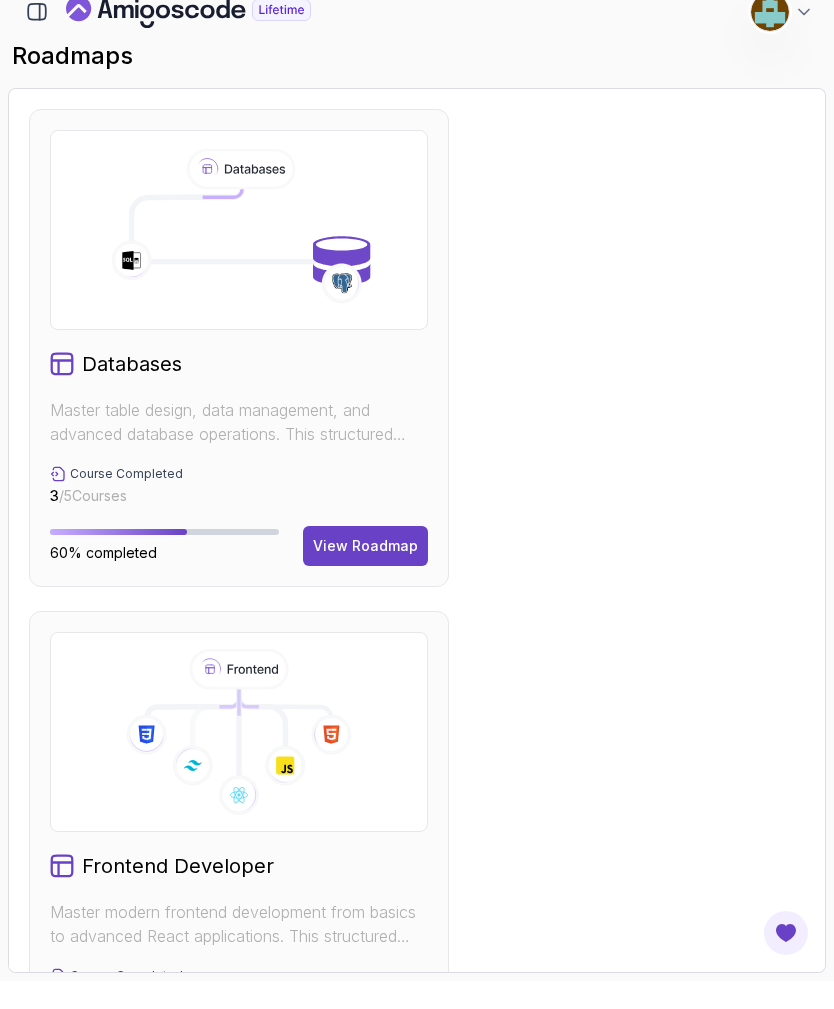 scroll, scrollTop: 43, scrollLeft: 0, axis: vertical 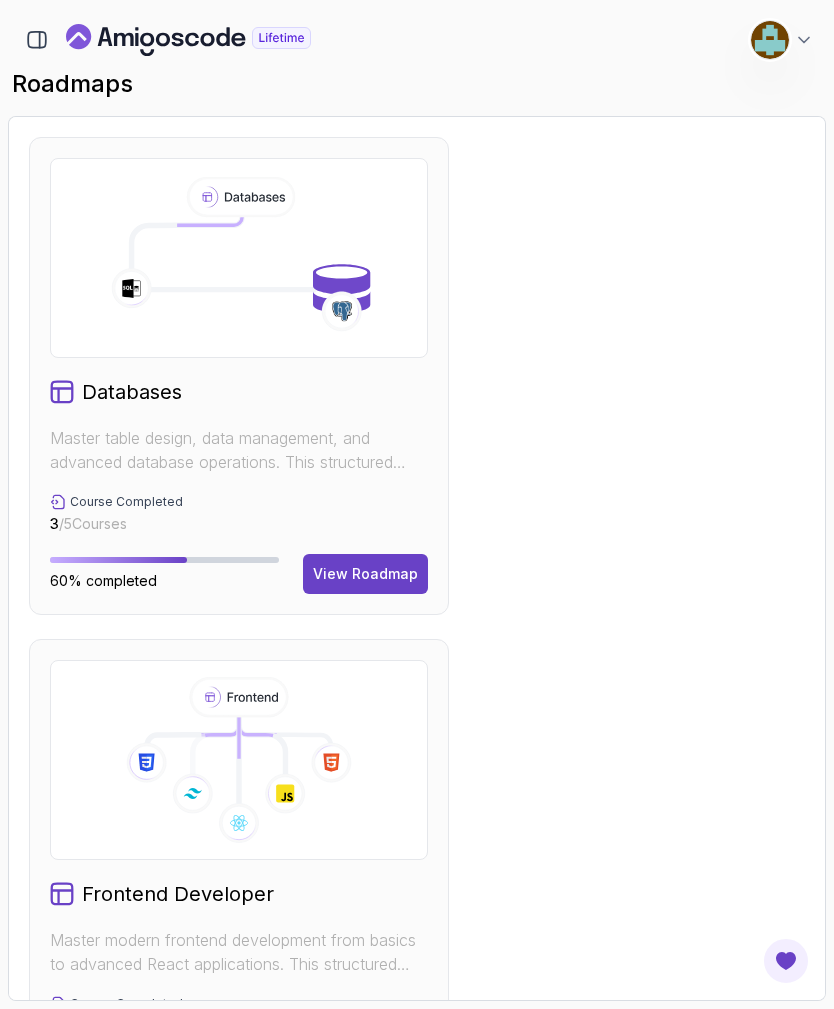 click on "Databases Master table design, data management, and advanced database operations. This structured learning path will take you from database fundamentals to advanced SQL queries. Course Completed 3 / 5  Courses 60% completed View Roadmap" at bounding box center (239, 376) 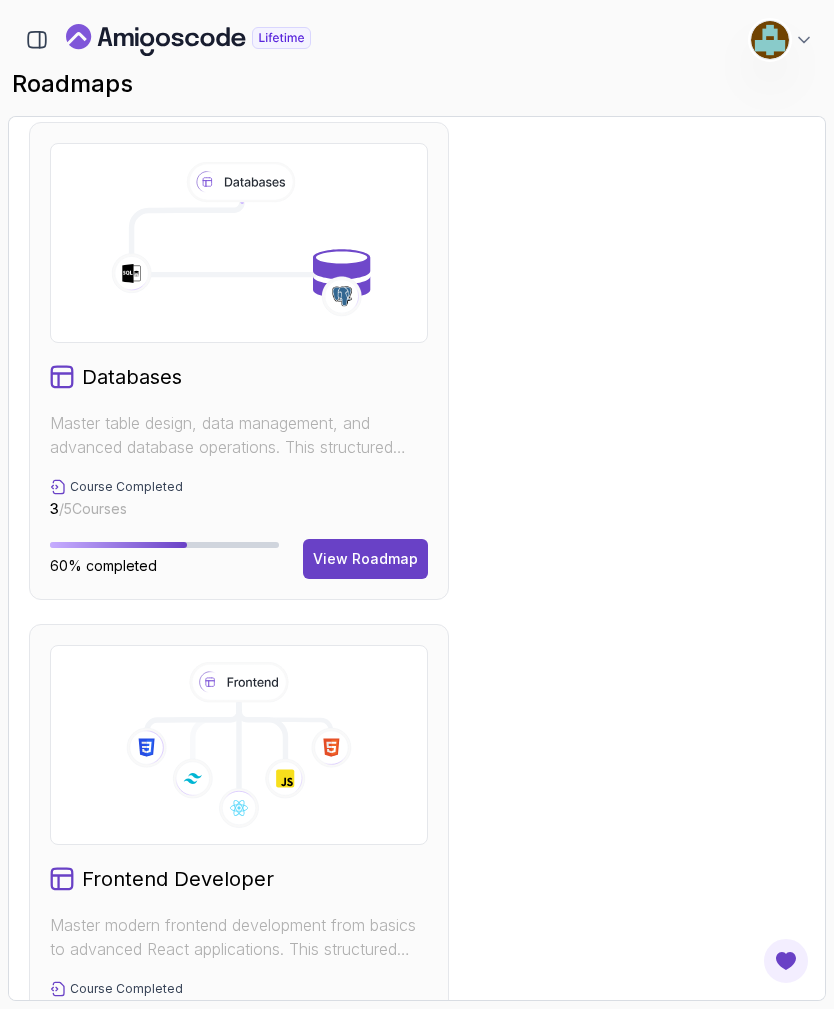 click on "View Roadmap" at bounding box center (365, 559) 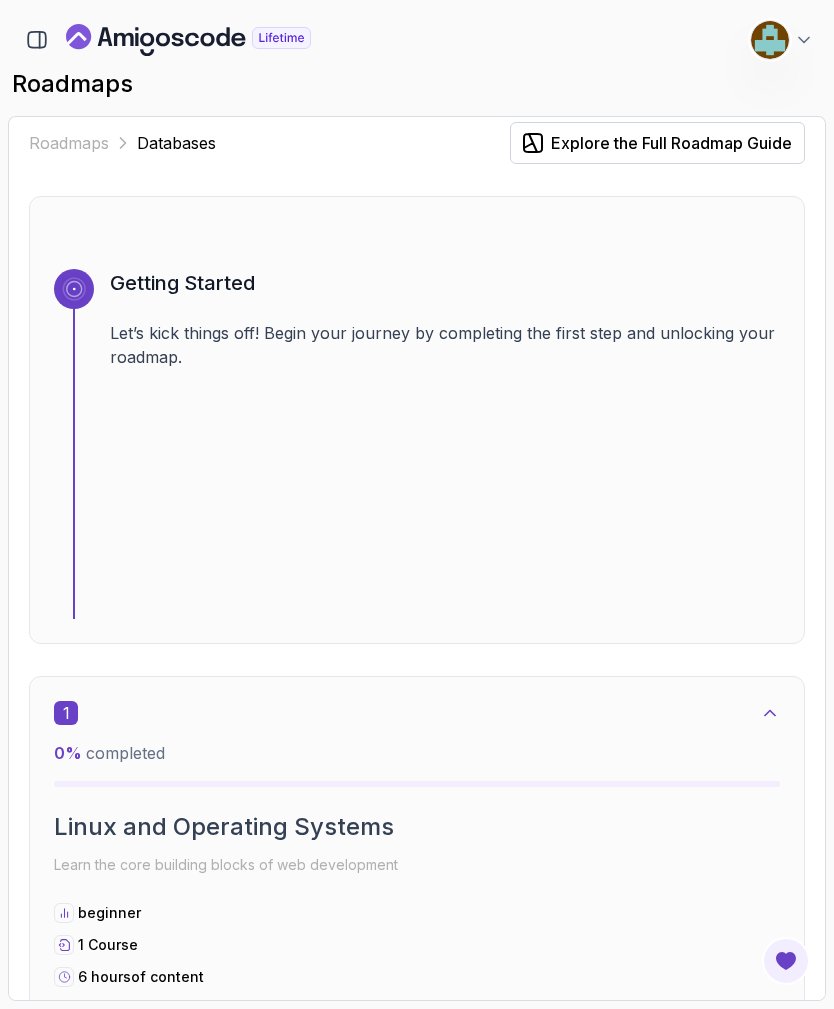 click on "Getting Started Let’s kick things off! Begin your journey by completing the first step and unlocking your roadmap." at bounding box center [445, 444] 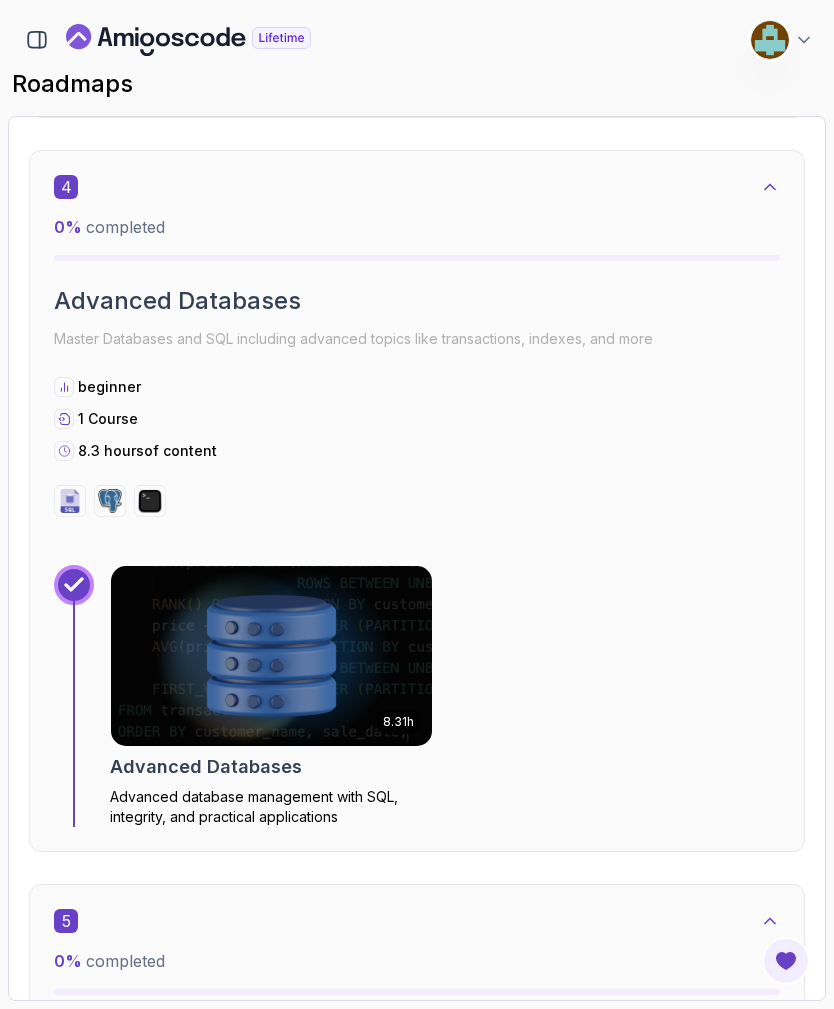 scroll, scrollTop: 2723, scrollLeft: 0, axis: vertical 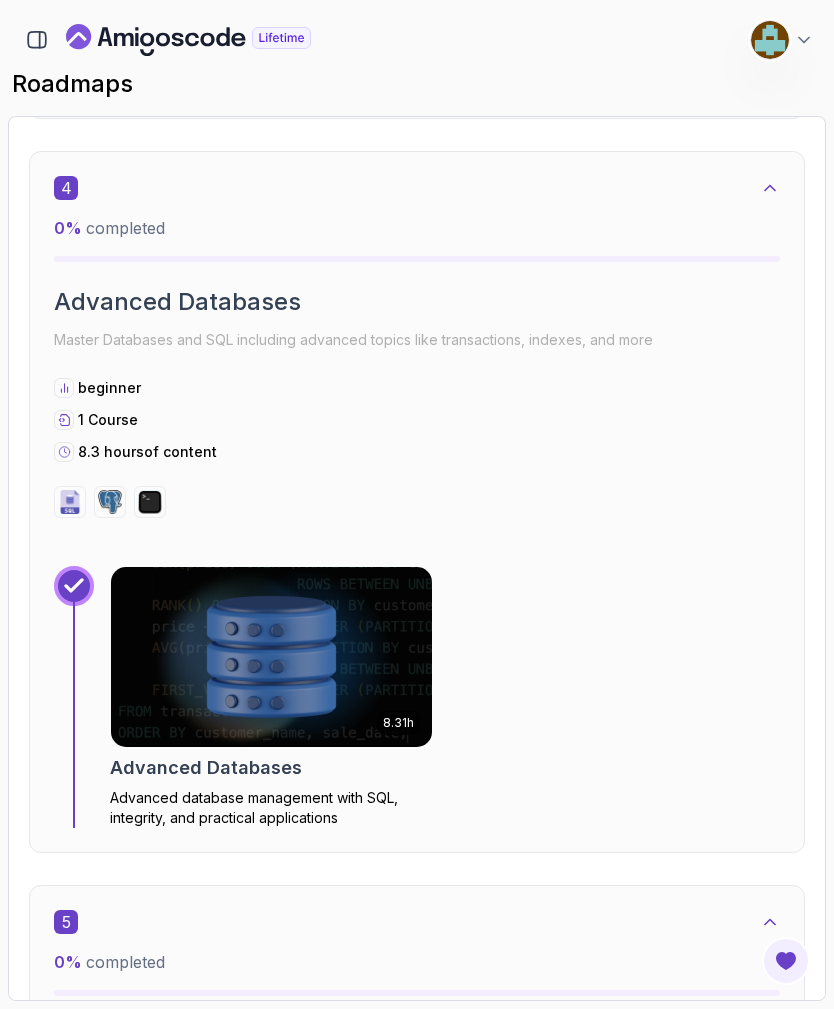 click at bounding box center (271, 657) 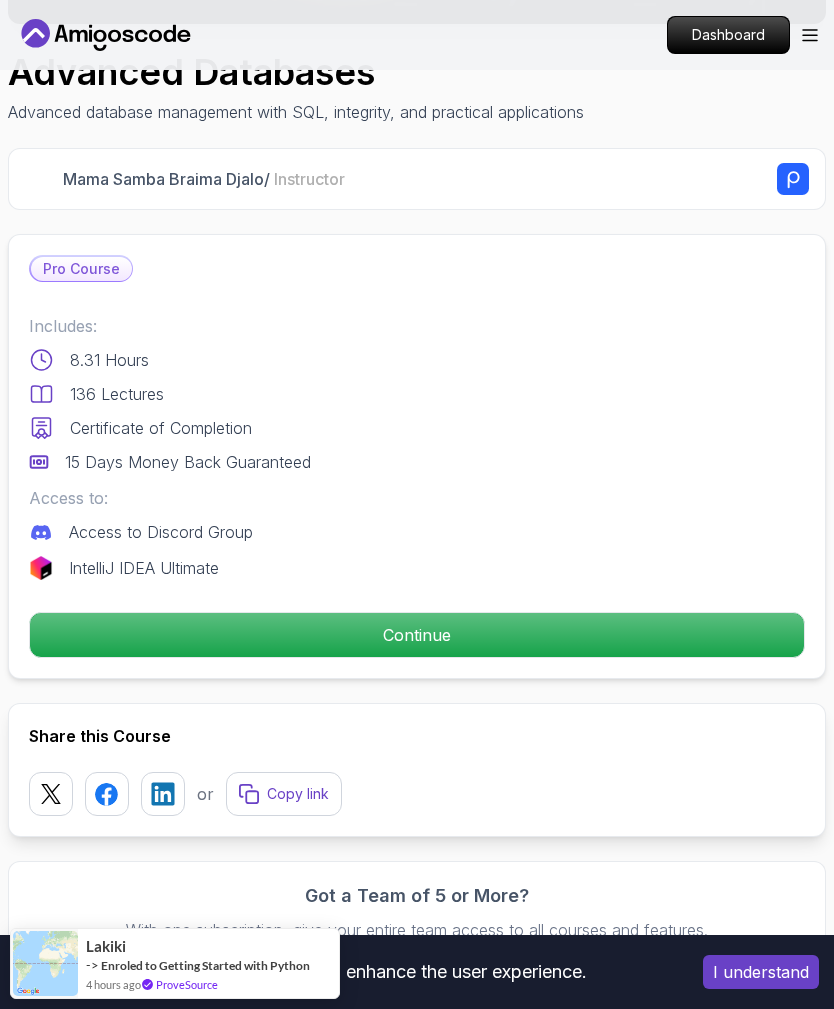scroll, scrollTop: 552, scrollLeft: 0, axis: vertical 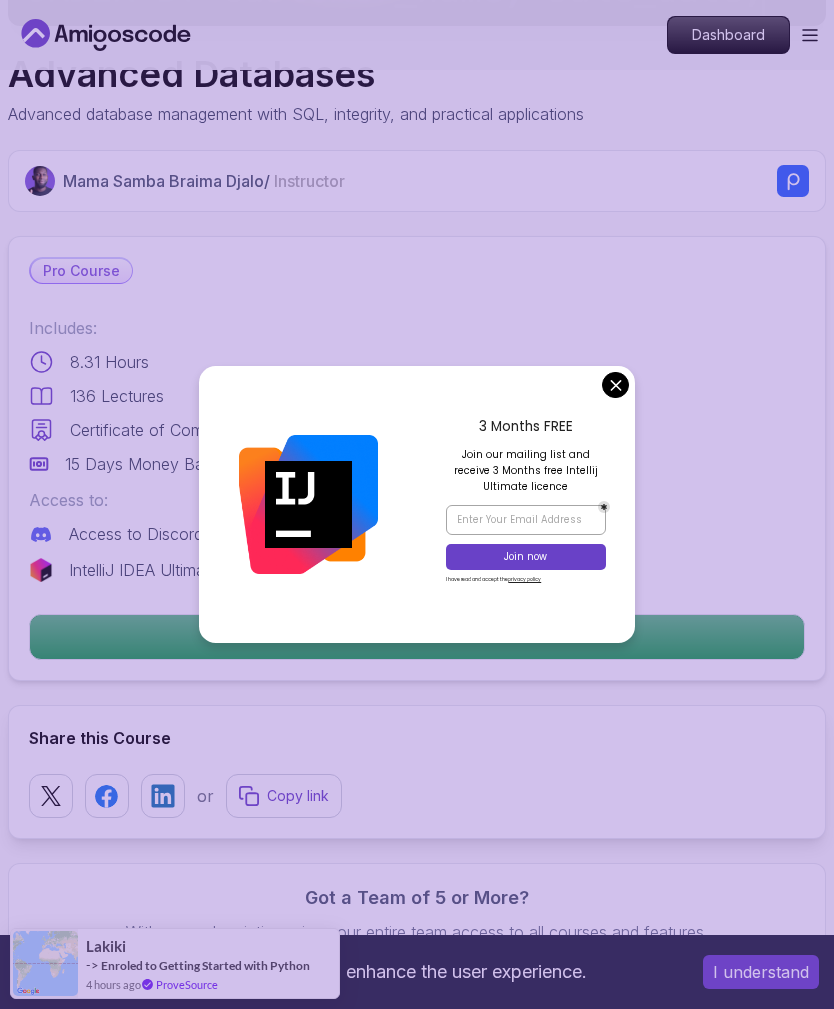 click on "Continue" at bounding box center [417, 637] 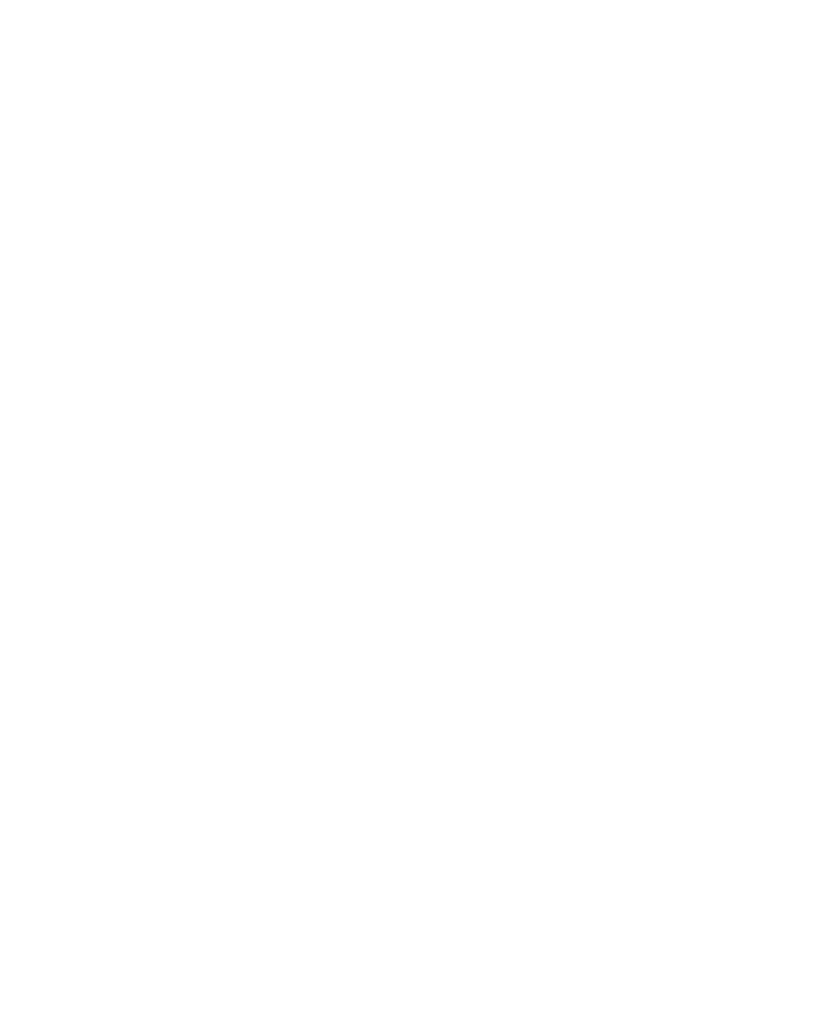 scroll, scrollTop: 0, scrollLeft: 0, axis: both 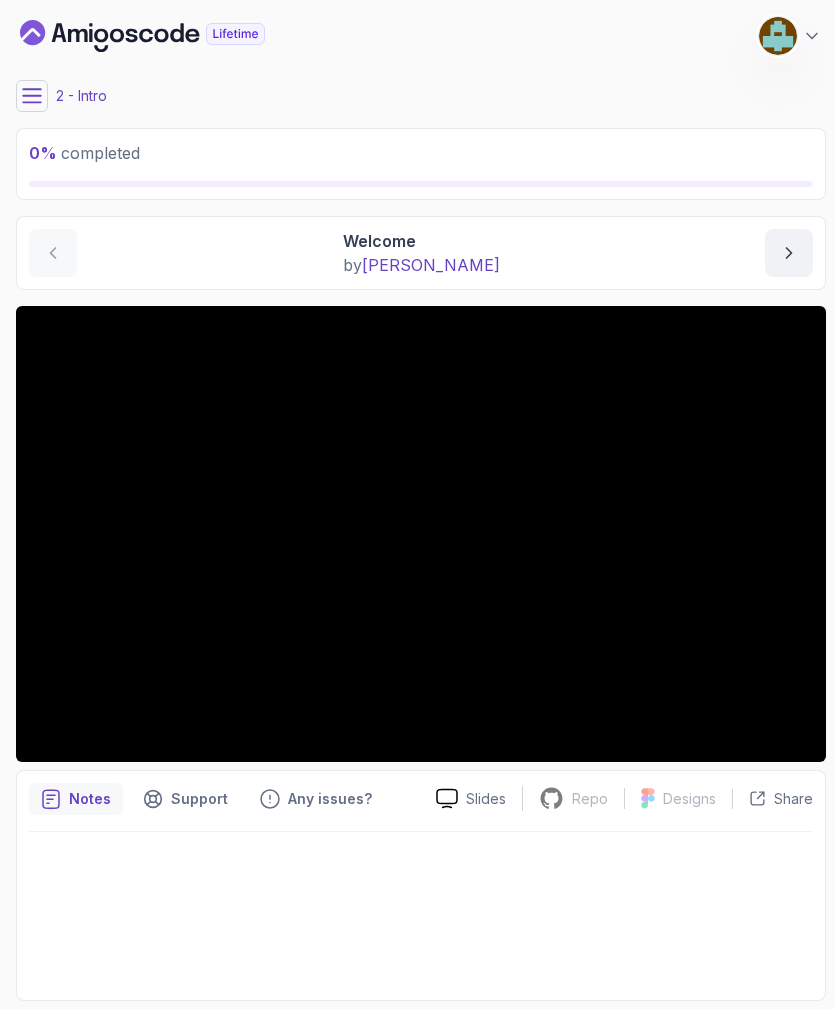 click 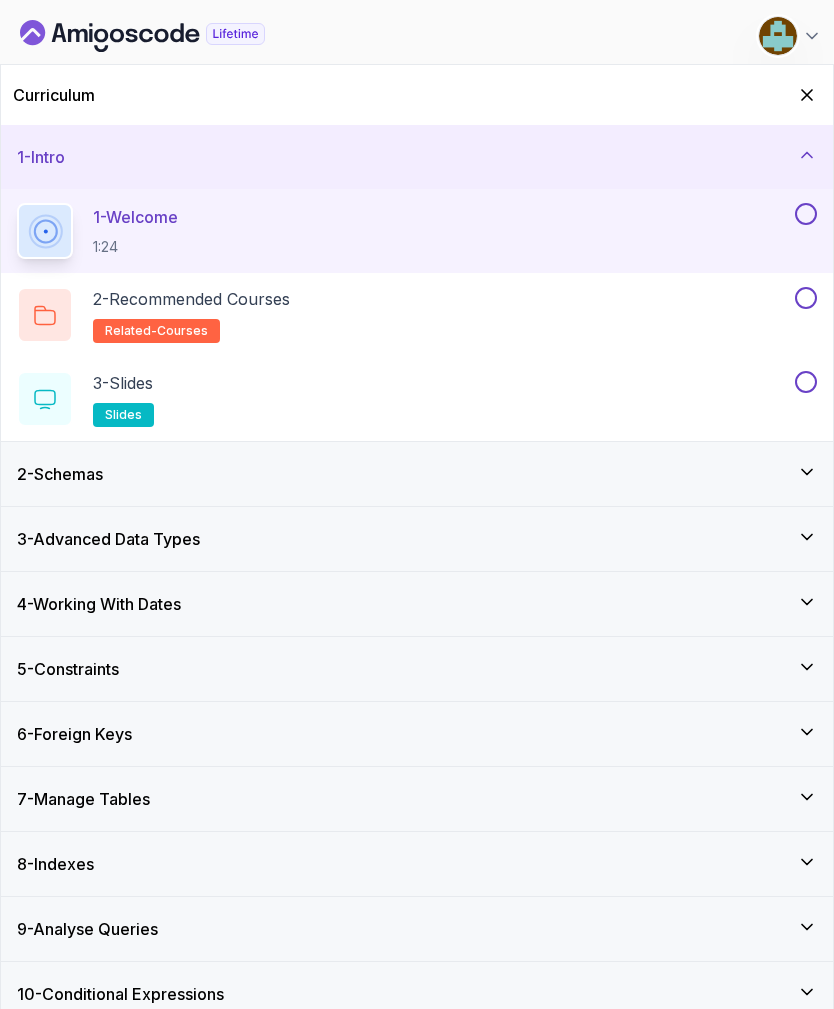click at bounding box center (806, 214) 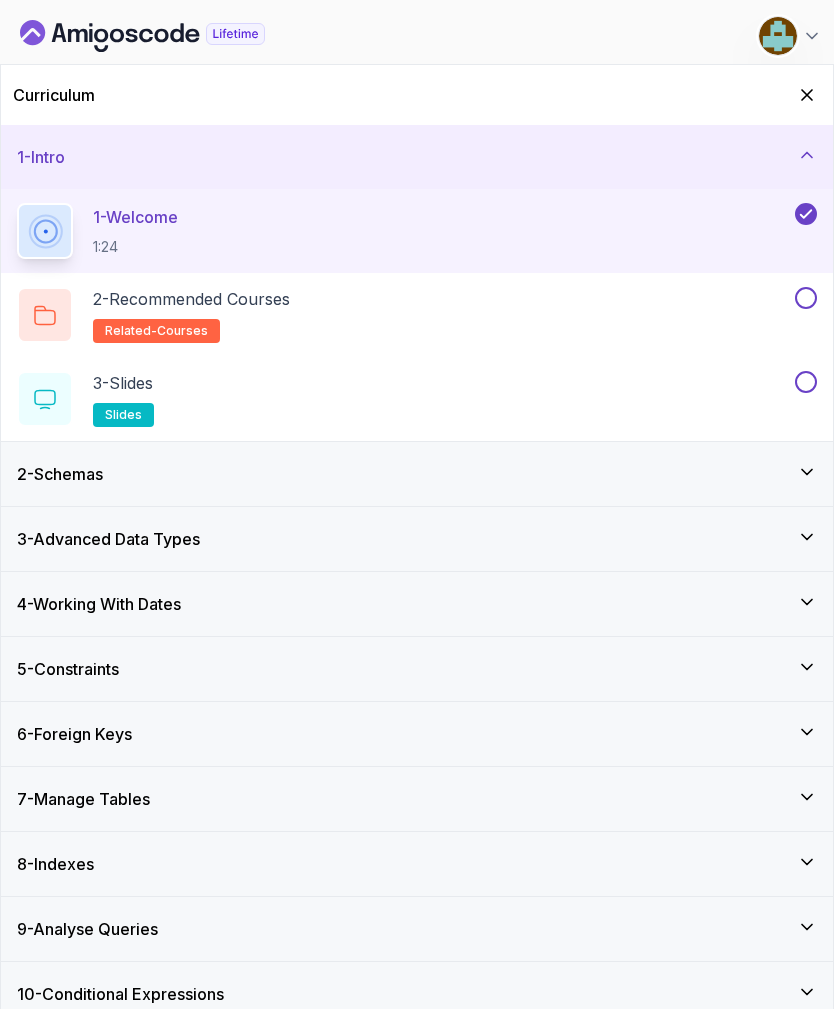 click at bounding box center [806, 298] 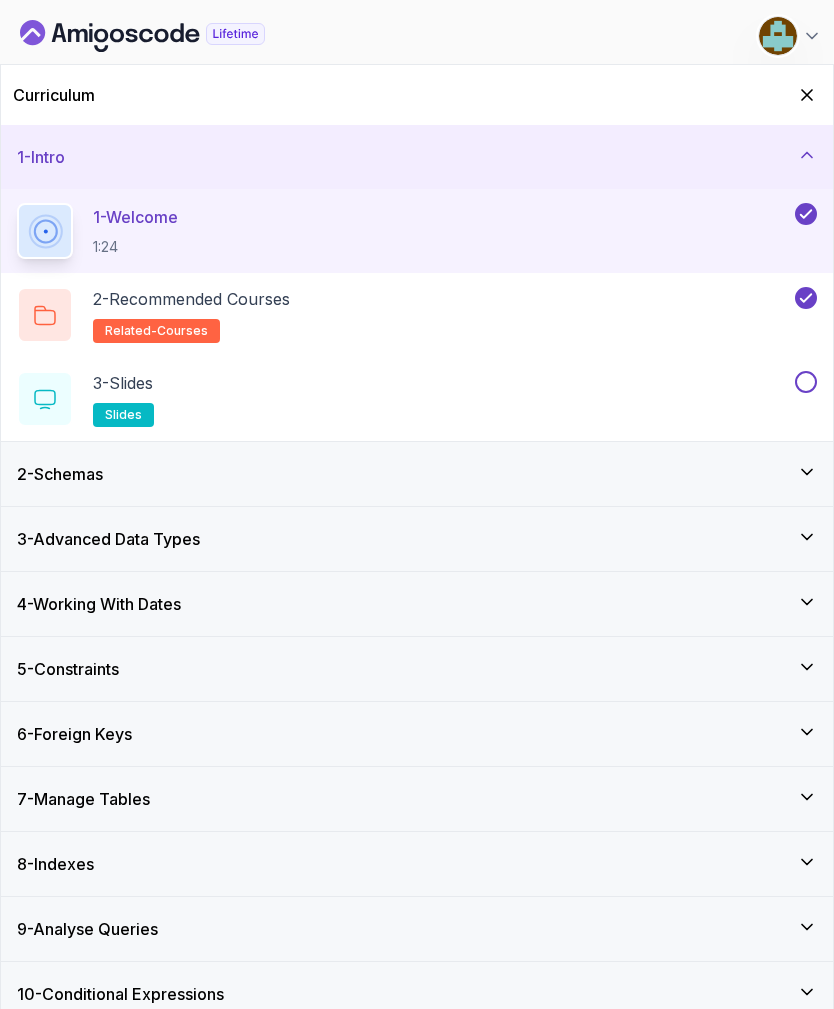 click at bounding box center [806, 382] 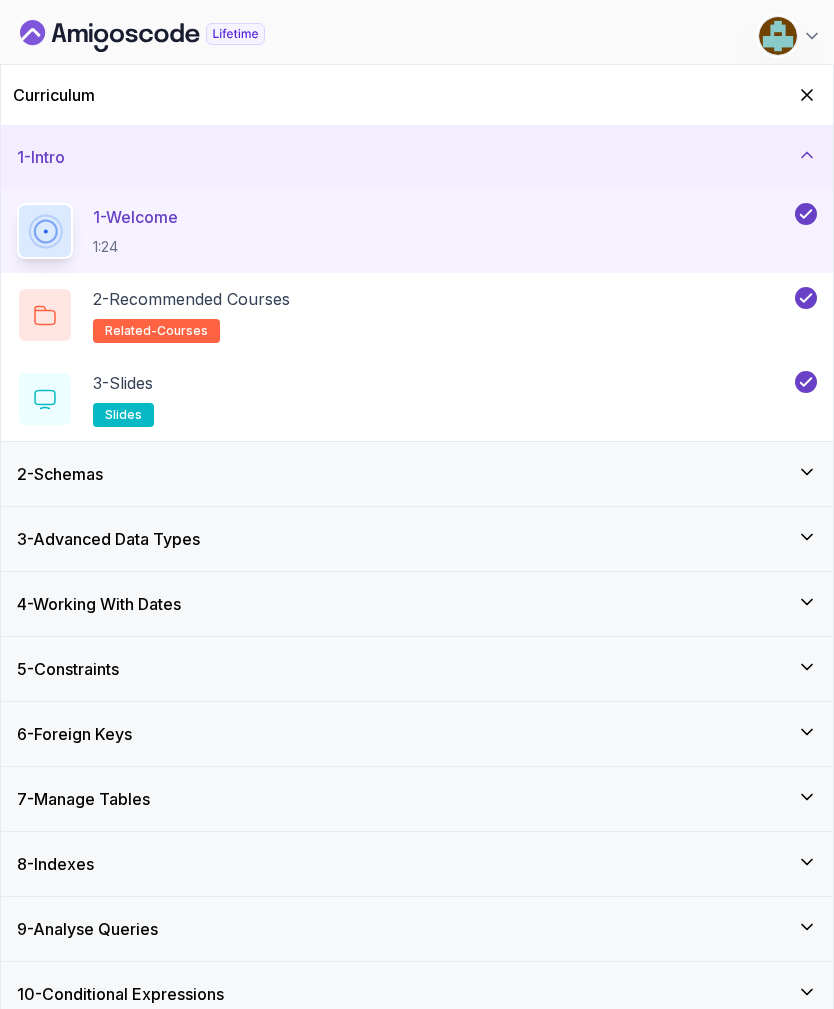 click on "2  -  Schemas" at bounding box center [417, 474] 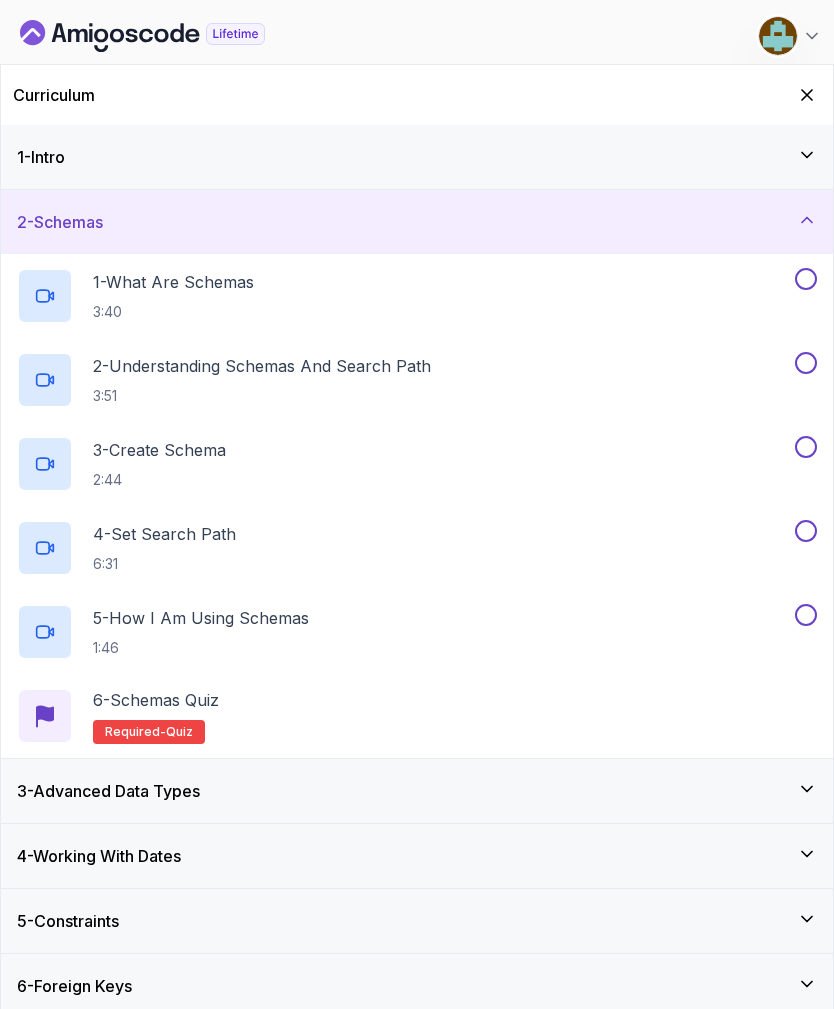 click on "1  -  What Are Schemas 3:40" at bounding box center [404, 296] 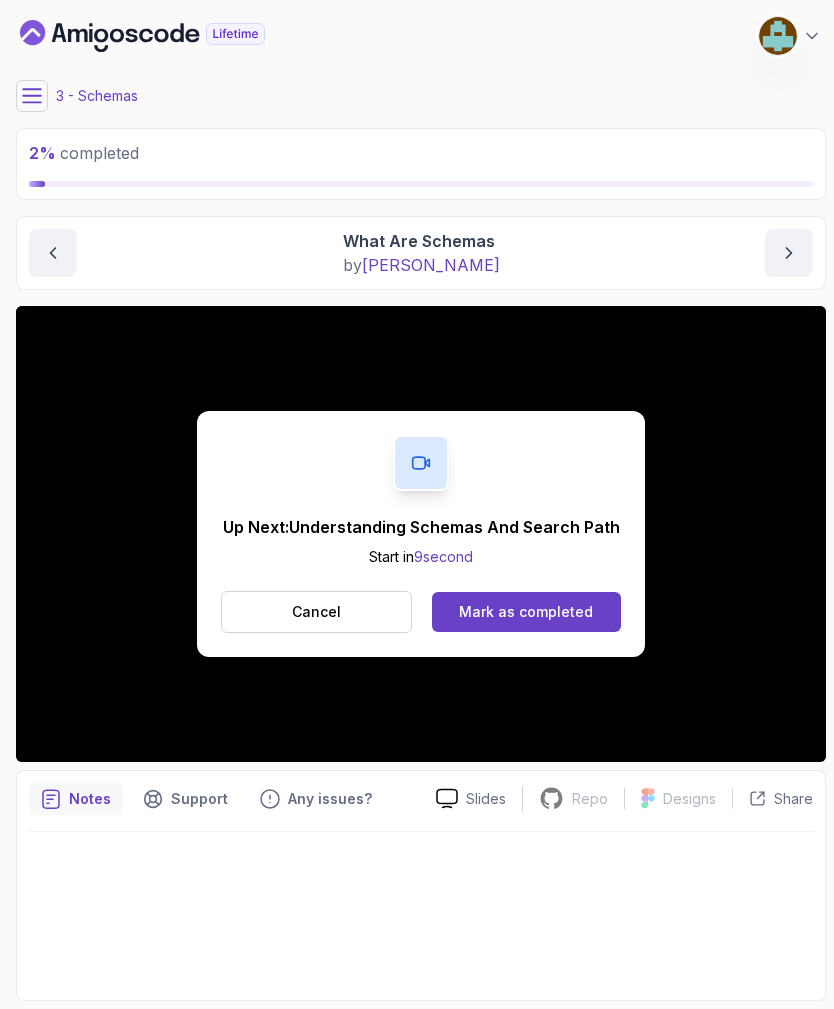 click on "Mark as completed" at bounding box center [526, 612] 